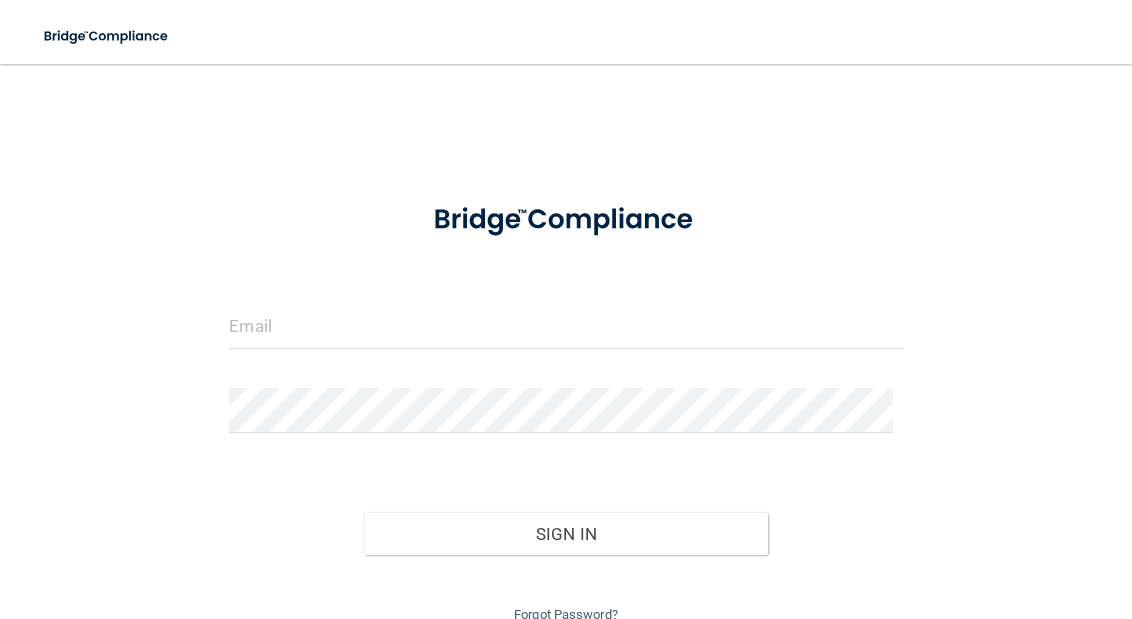 scroll, scrollTop: 0, scrollLeft: 0, axis: both 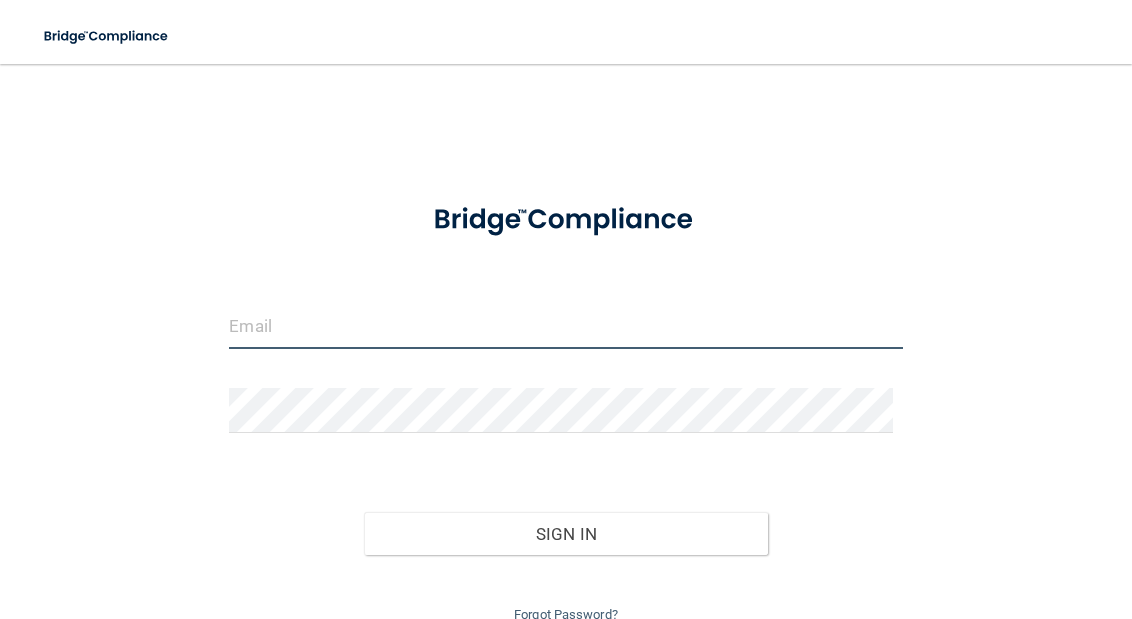 click at bounding box center [565, 326] 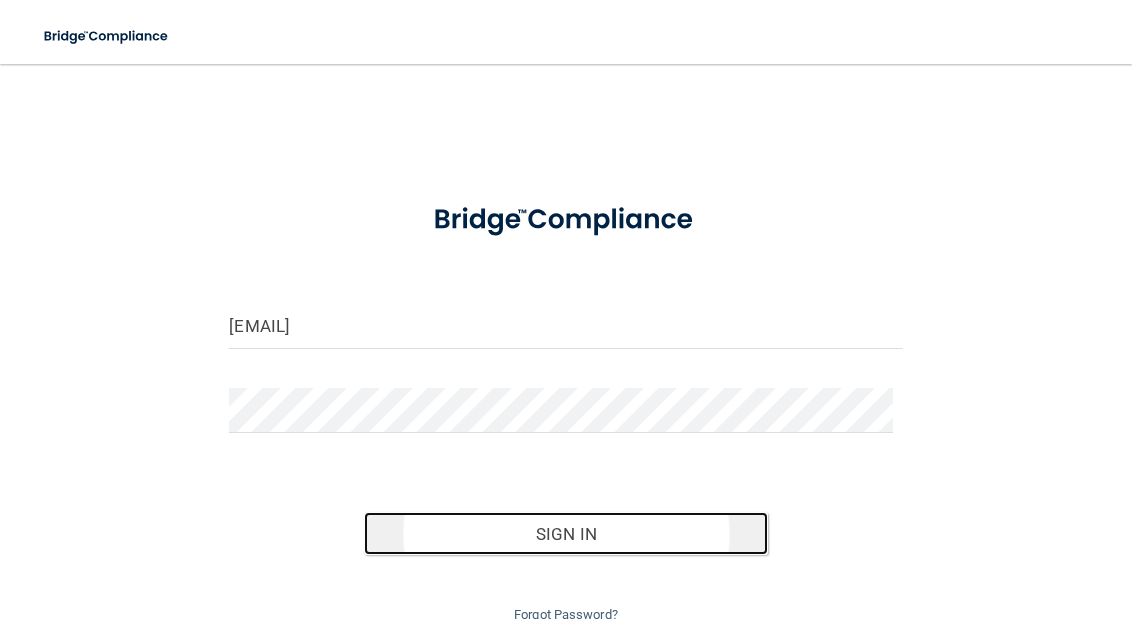 click on "Sign In" at bounding box center [566, 534] 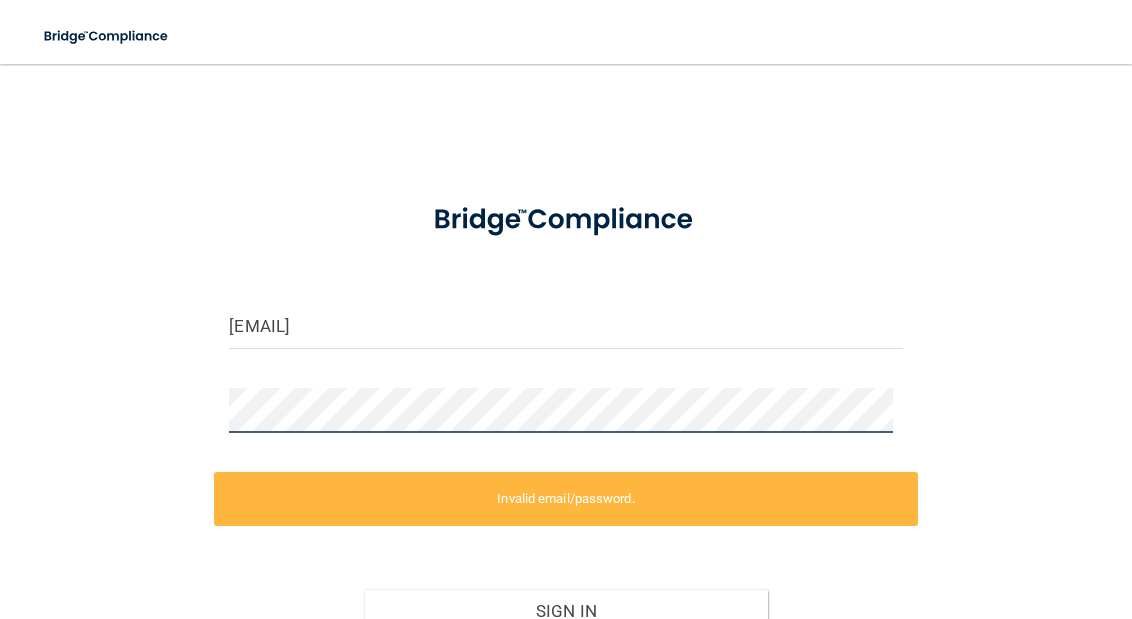 click on "june@sleepdallas.com                                    Invalid email/password.     You don't have permission to access that page.       Sign In            Forgot Password?" at bounding box center [566, 394] 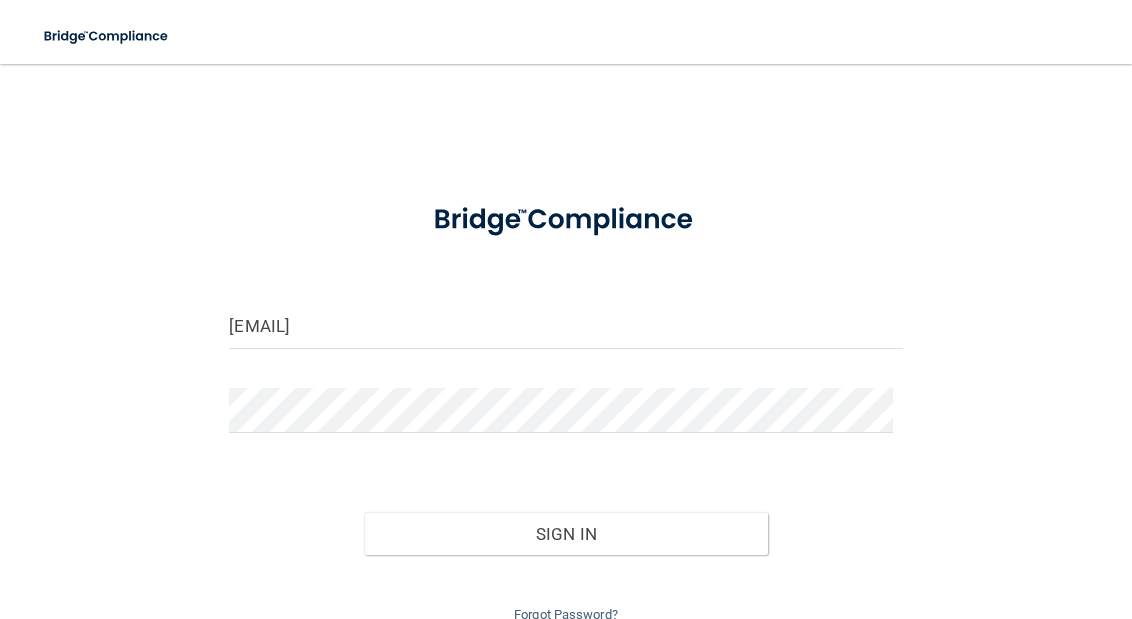 click on "Forgot Password?" at bounding box center [565, 591] 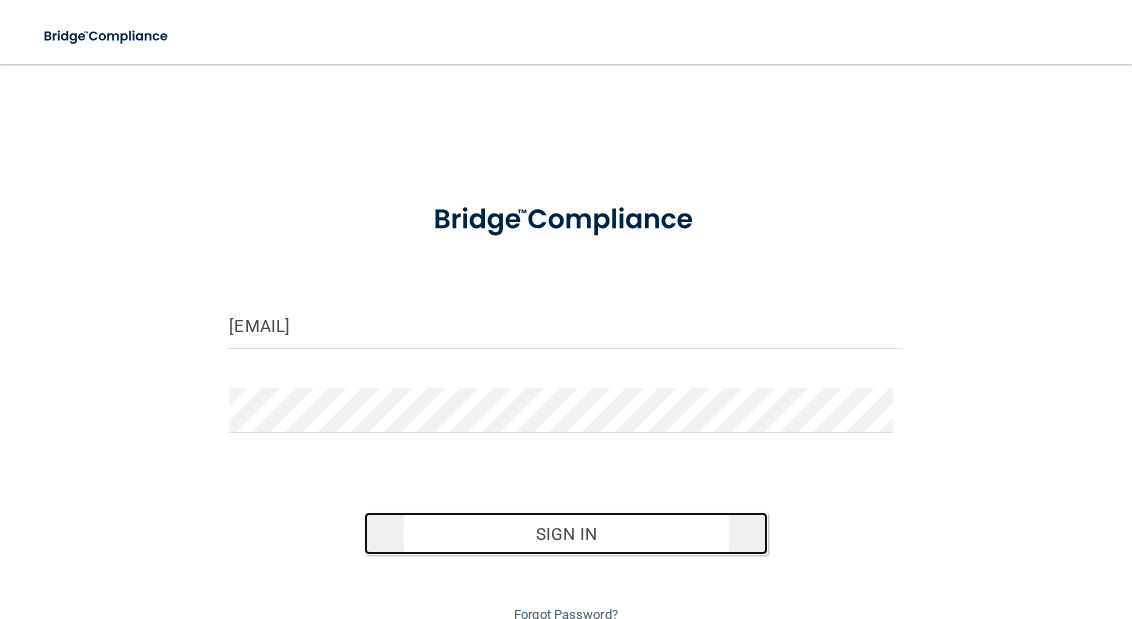 click on "Sign In" at bounding box center [566, 534] 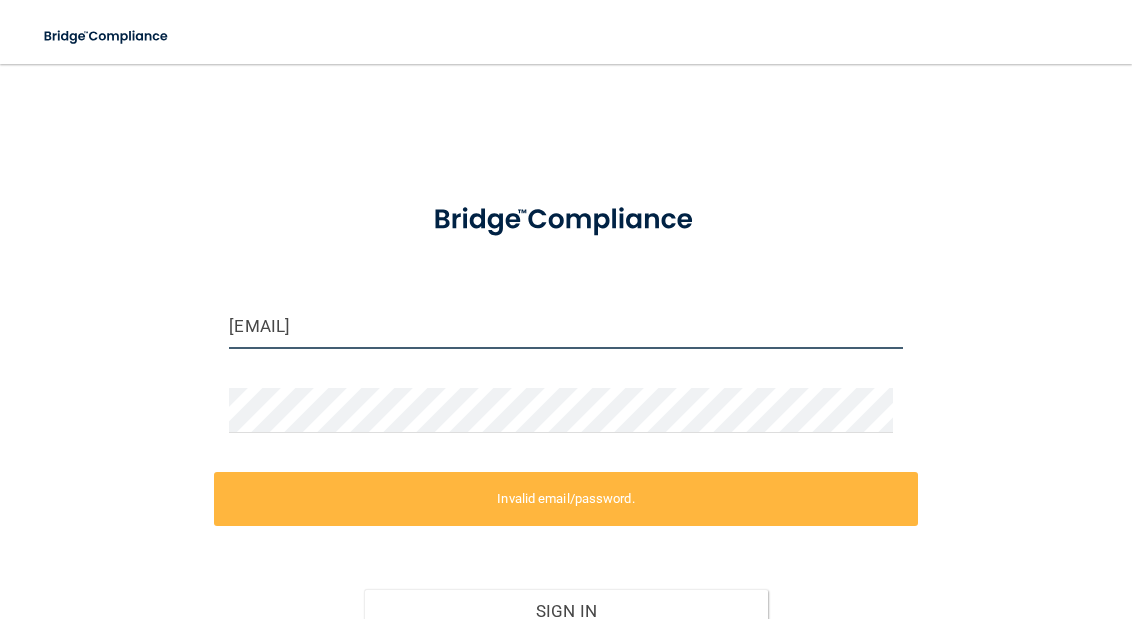 drag, startPoint x: 458, startPoint y: 322, endPoint x: 154, endPoint y: 315, distance: 304.08057 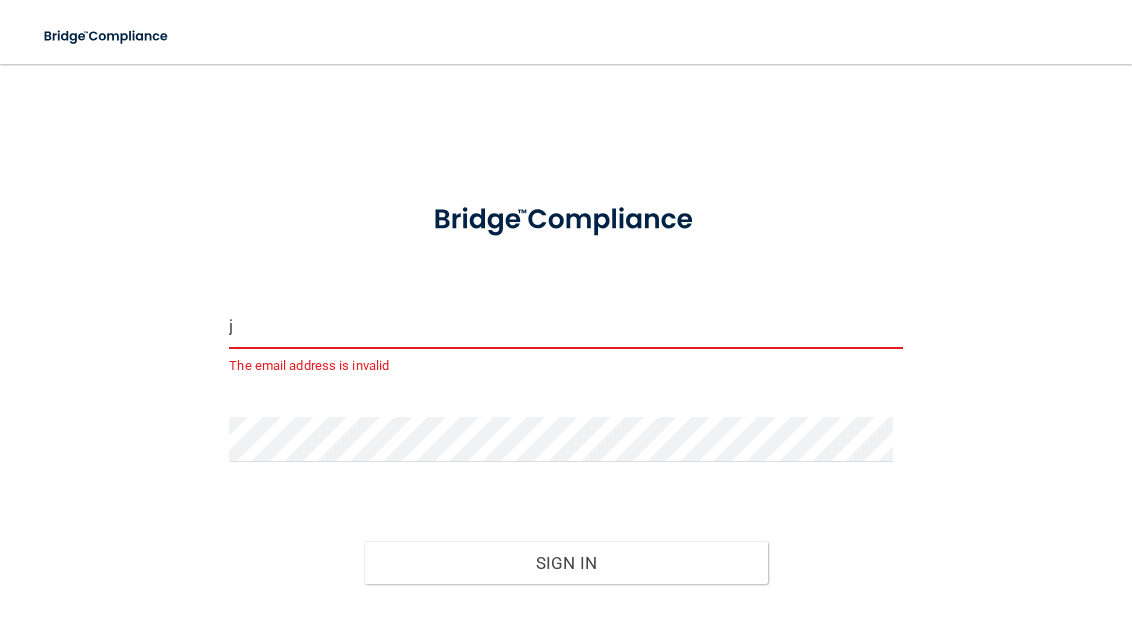 type on "jtaylor@stswell.com" 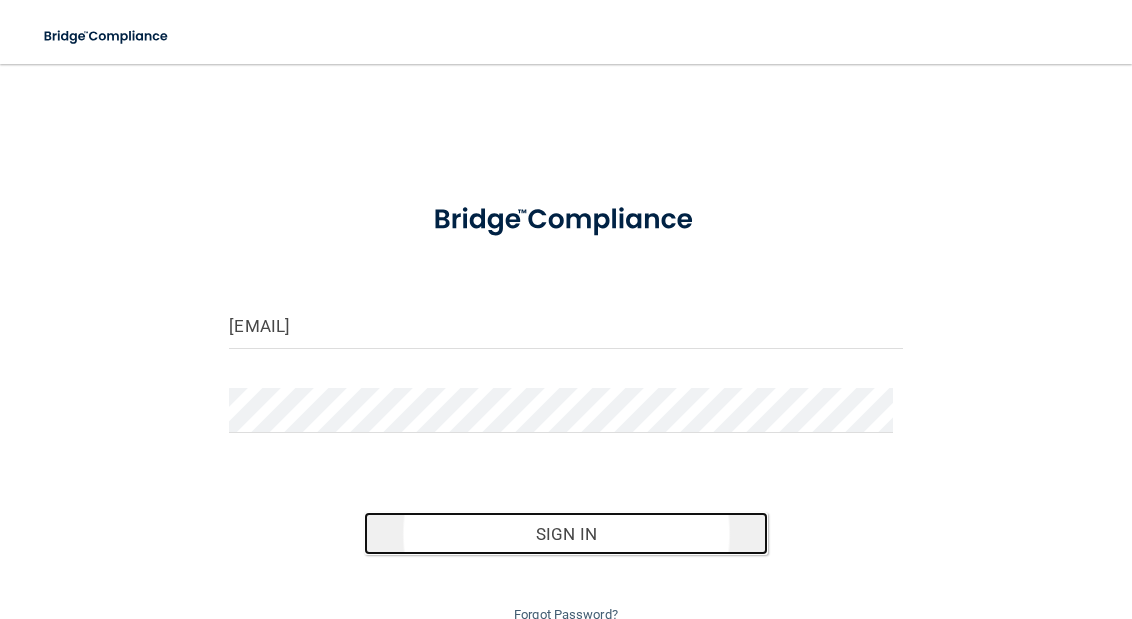 click on "Sign In" at bounding box center [566, 534] 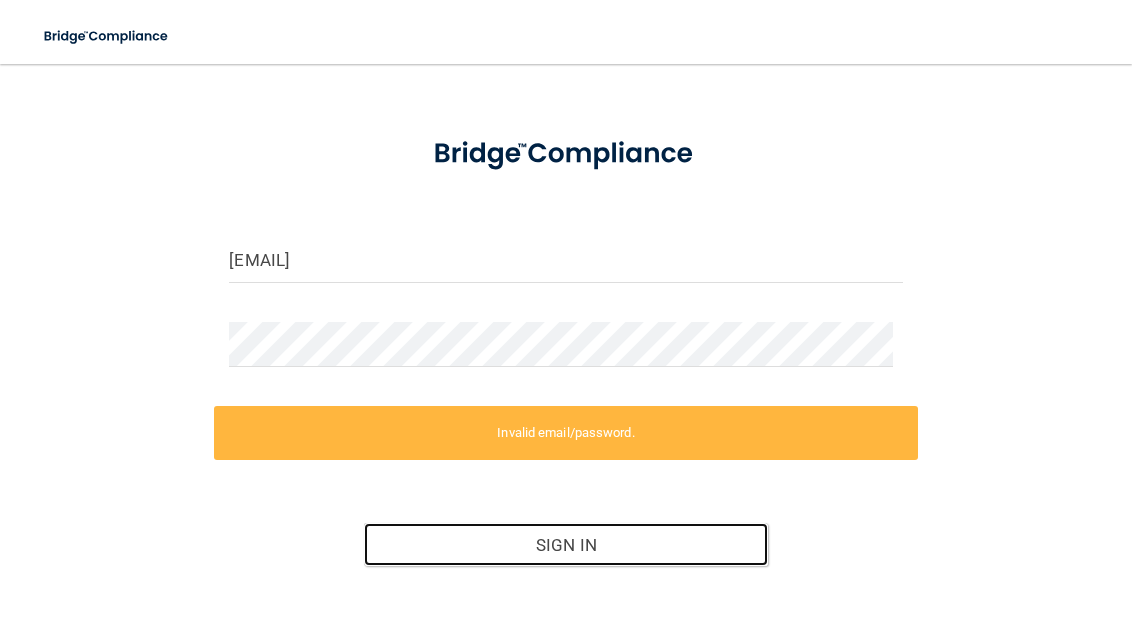 scroll, scrollTop: 164, scrollLeft: 0, axis: vertical 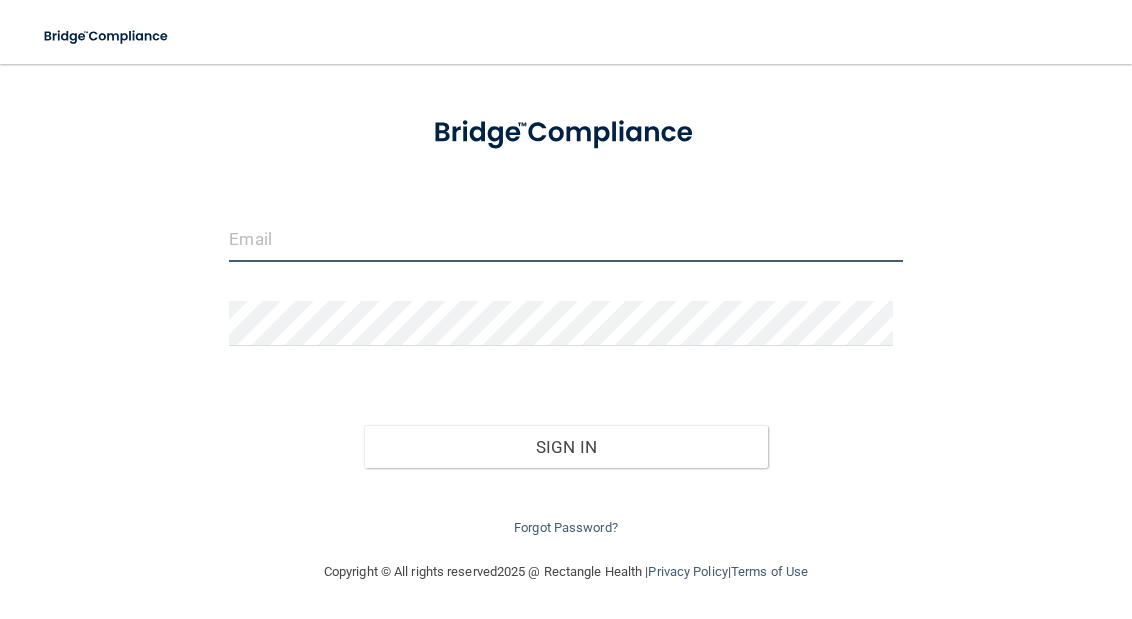 click at bounding box center [565, 239] 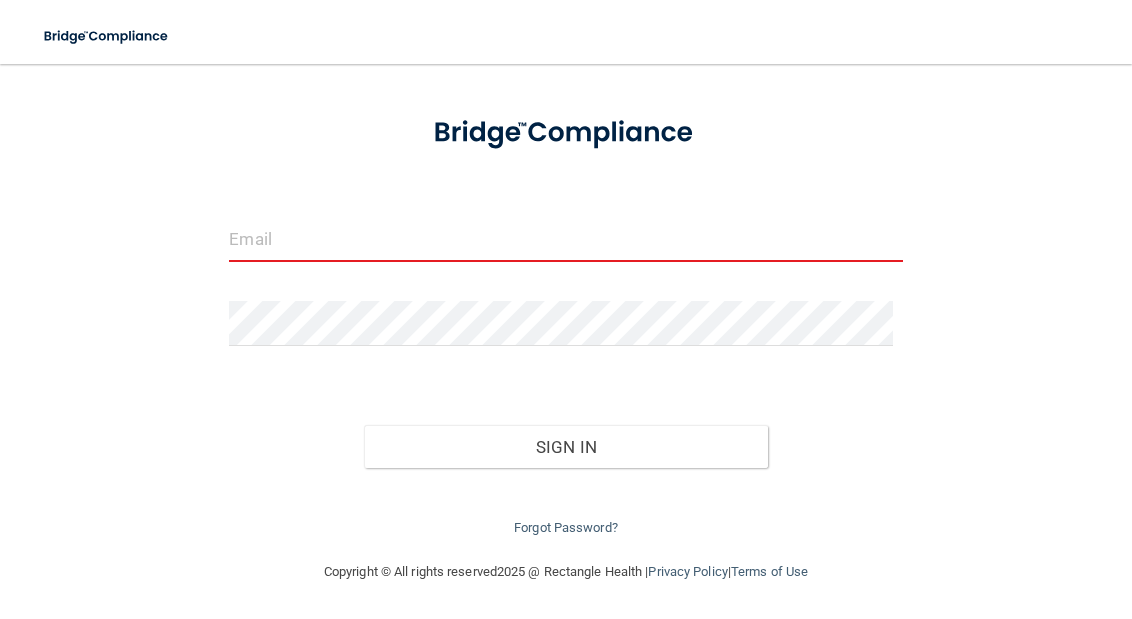 click on "Sign In" at bounding box center [565, 427] 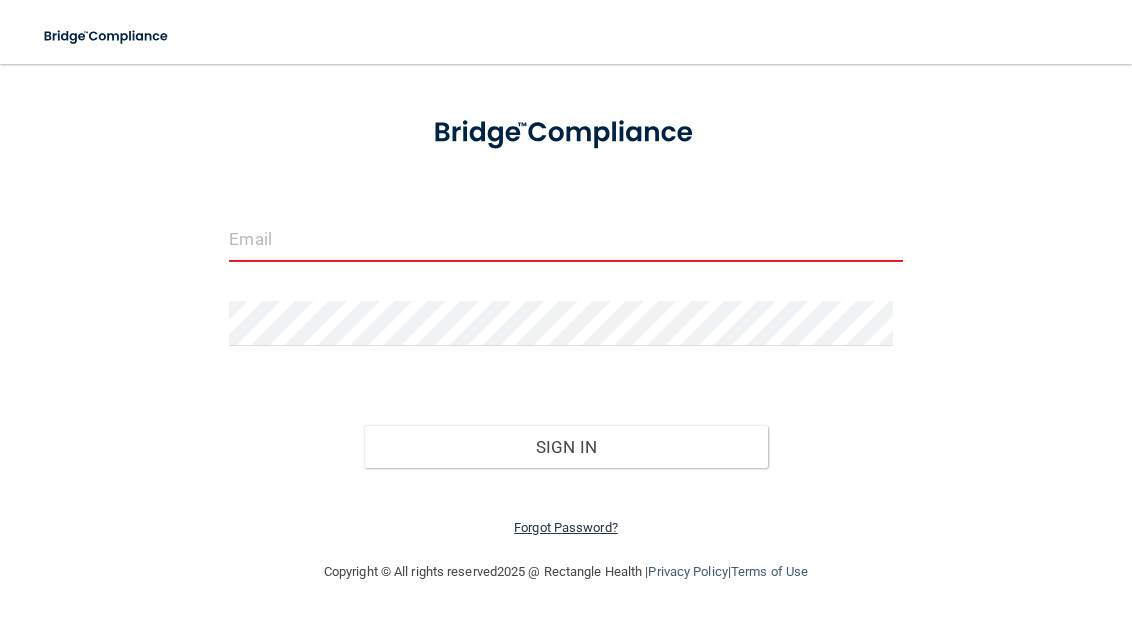 click on "Forgot Password?" at bounding box center [566, 527] 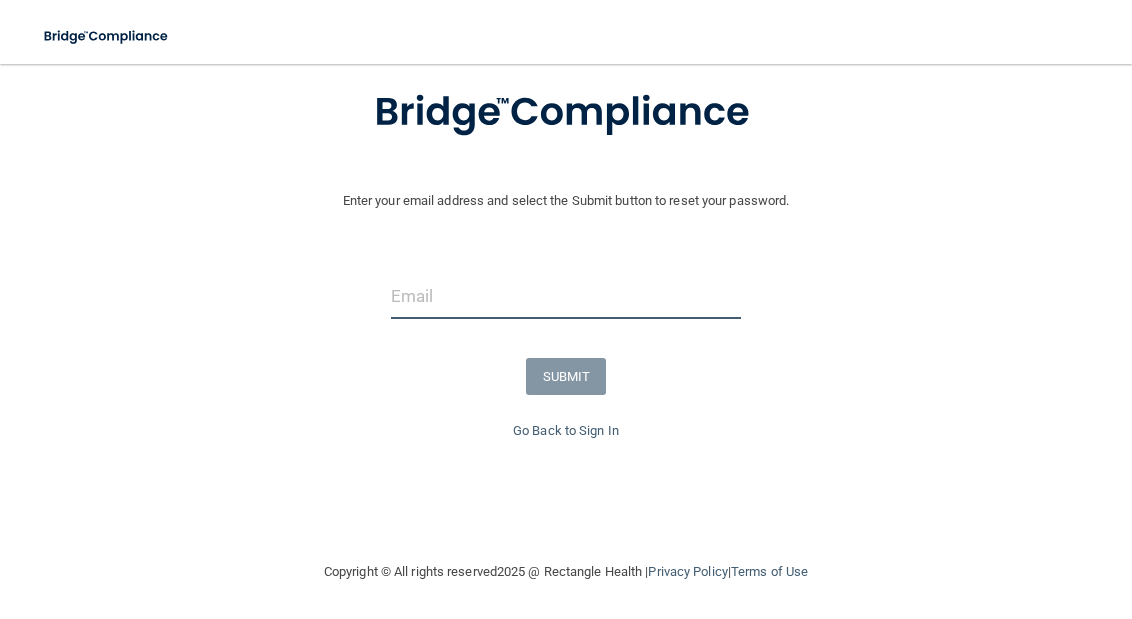 click at bounding box center (566, 296) 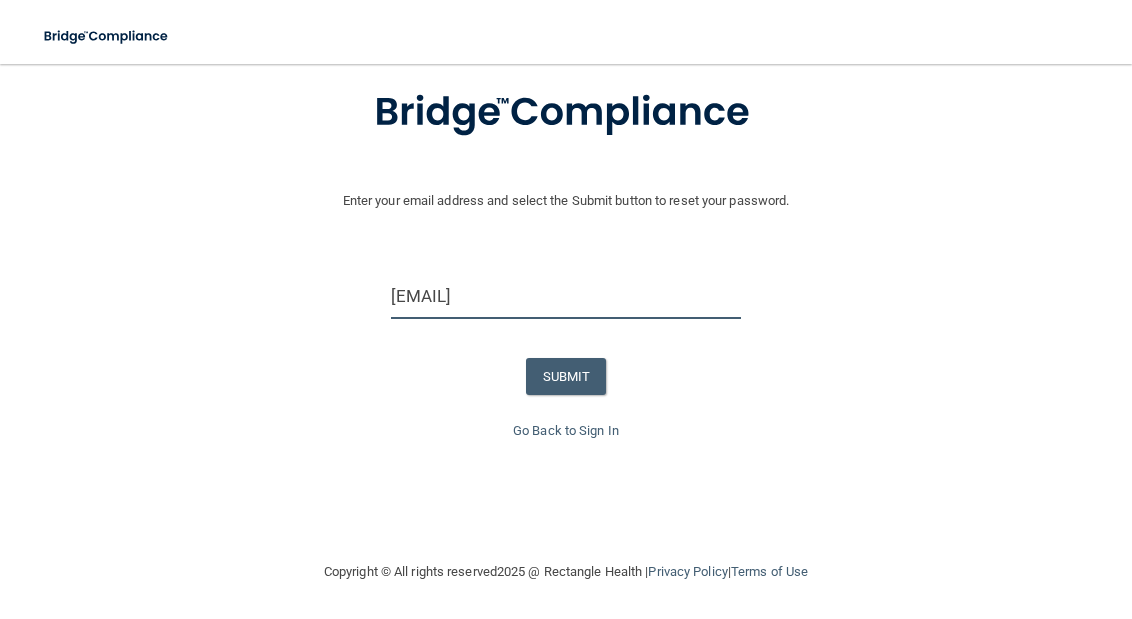 type on "[EMAIL]" 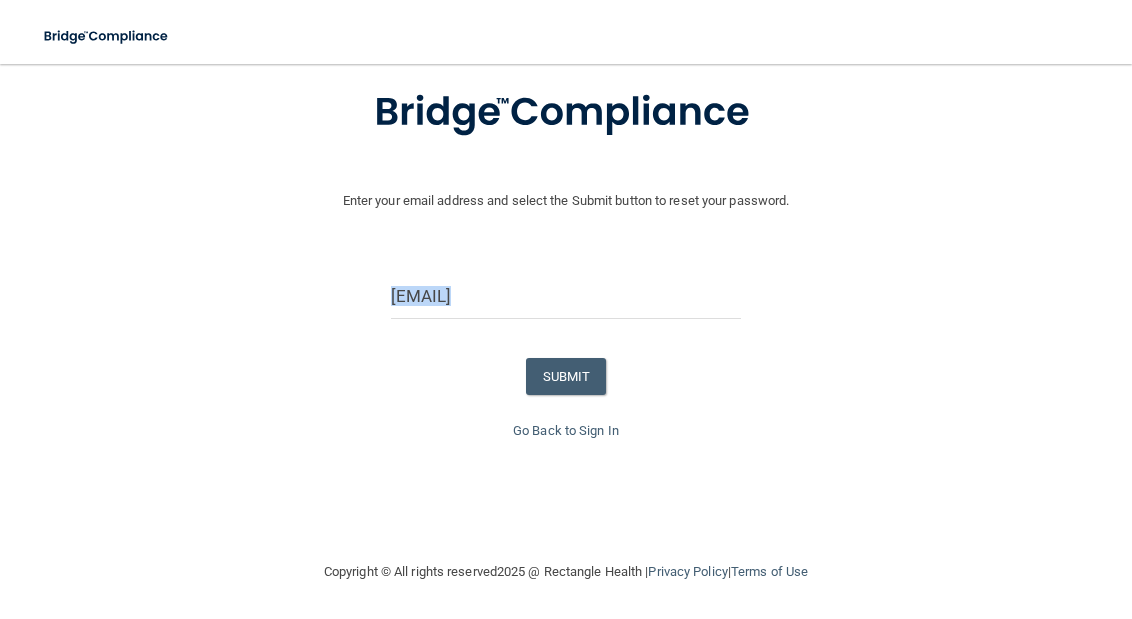 click on "Enter your email address and select the Submit button to reset your password.               june@sleepdallas.com                     SUBMIT" at bounding box center (566, 240) 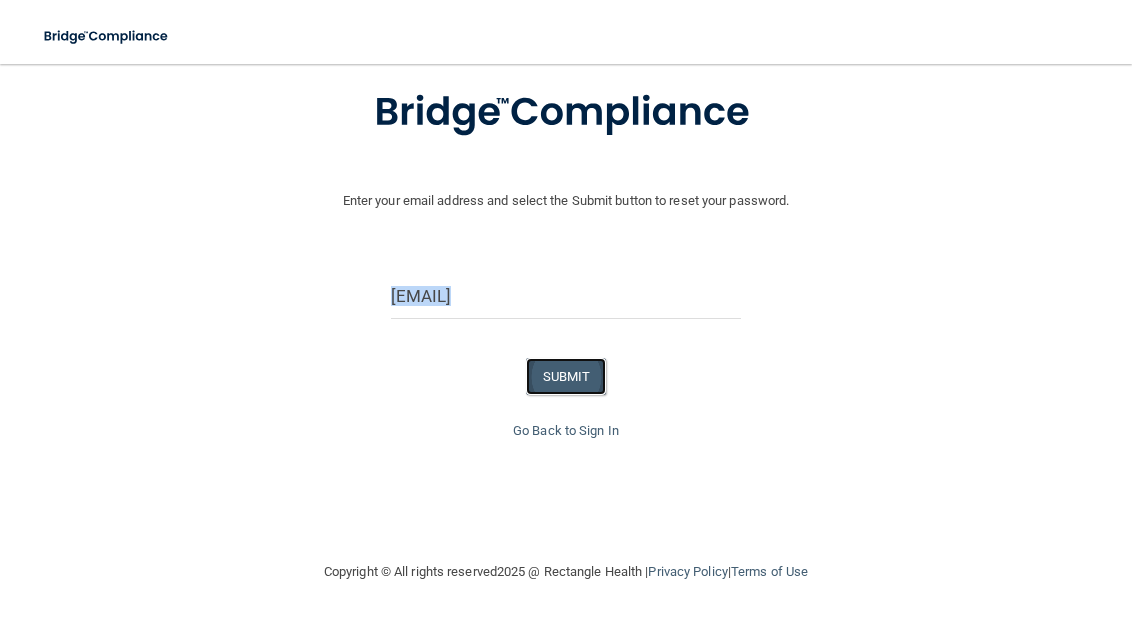 click on "SUBMIT" at bounding box center [566, 376] 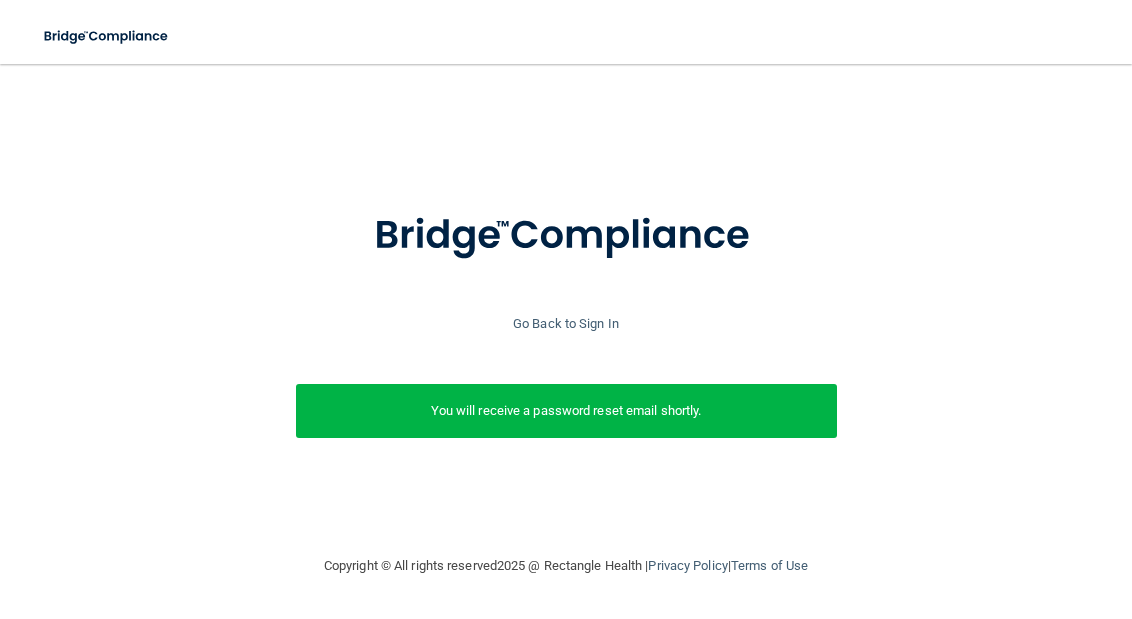 scroll, scrollTop: 0, scrollLeft: 0, axis: both 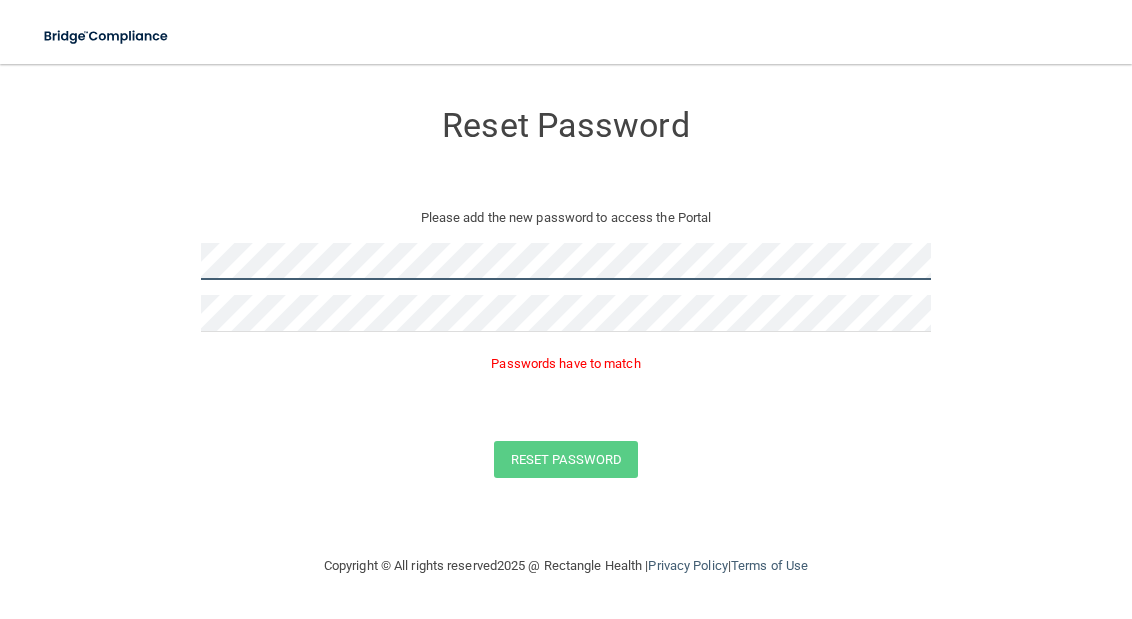 click on "Reset Password     Please add the new password to access the Portal                               Passwords have to match                   Reset Password              You have successfully updated your password!   Click here to login ." at bounding box center [566, 293] 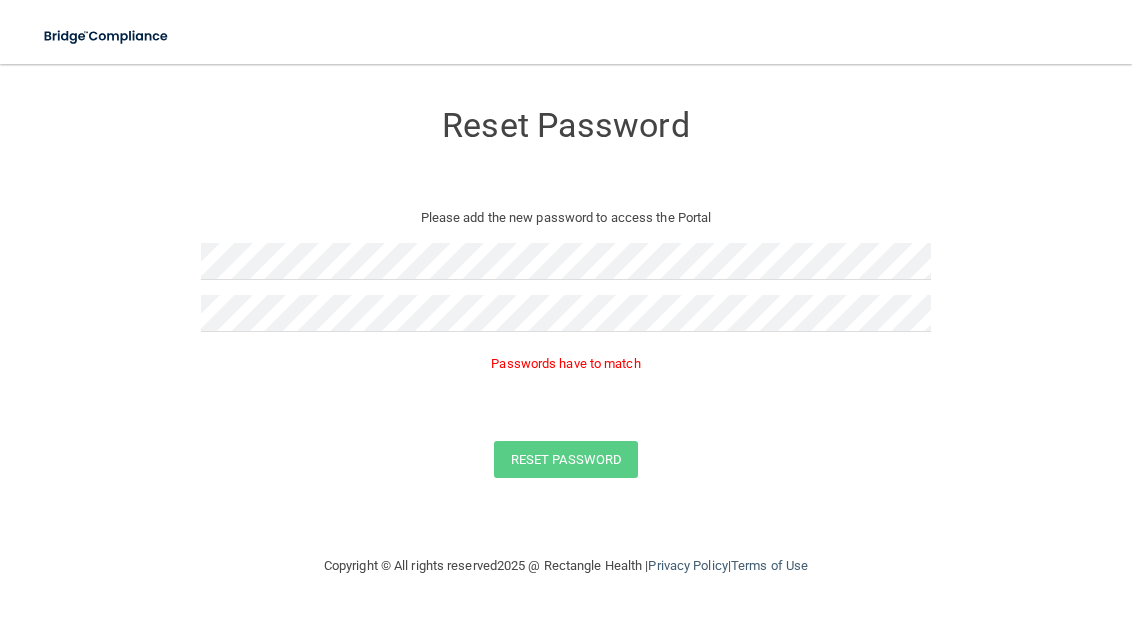 click on "Reset Password     Please add the new password to access the Portal                               Passwords have to match                   Reset Password              You have successfully updated your password!   Click here to login ." at bounding box center (566, 293) 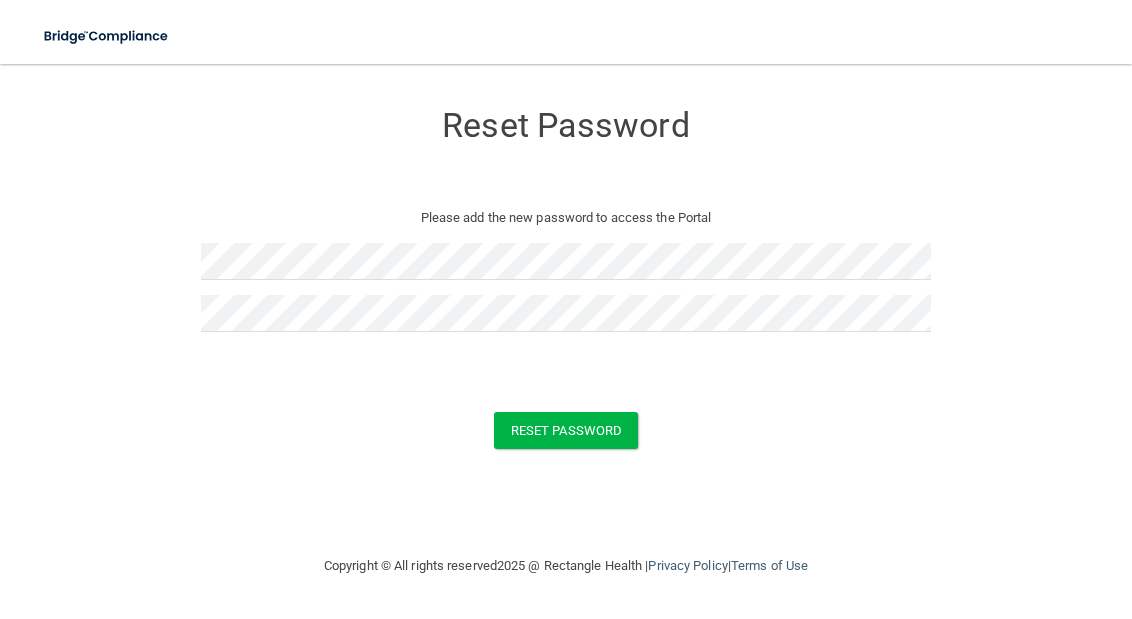 click on "Reset Password" at bounding box center [566, 430] 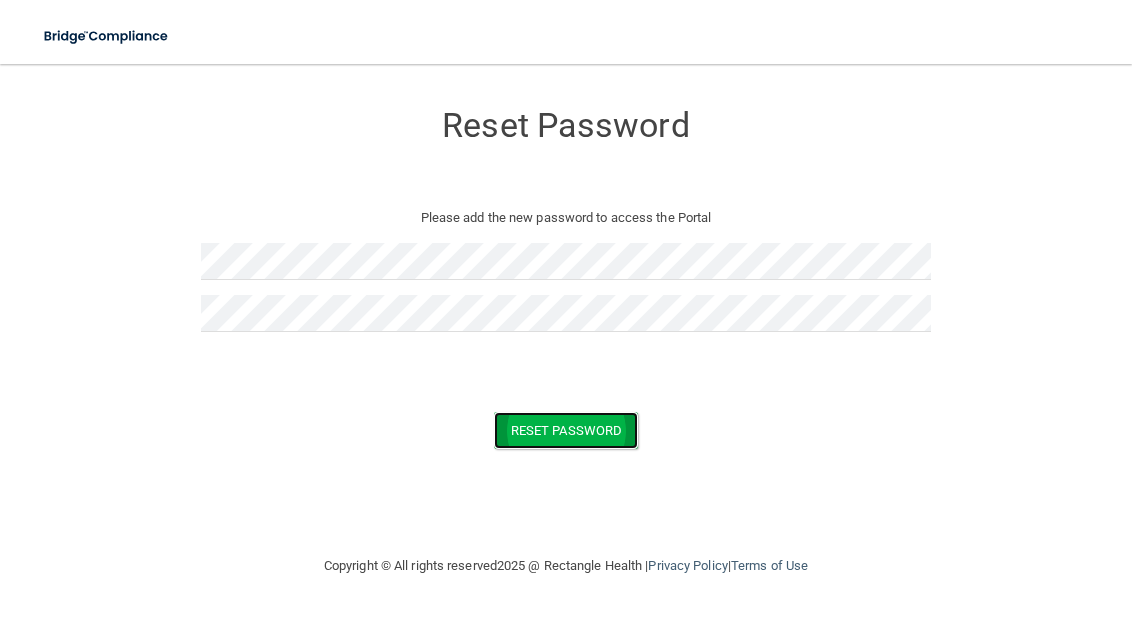 click on "Reset Password" at bounding box center [566, 430] 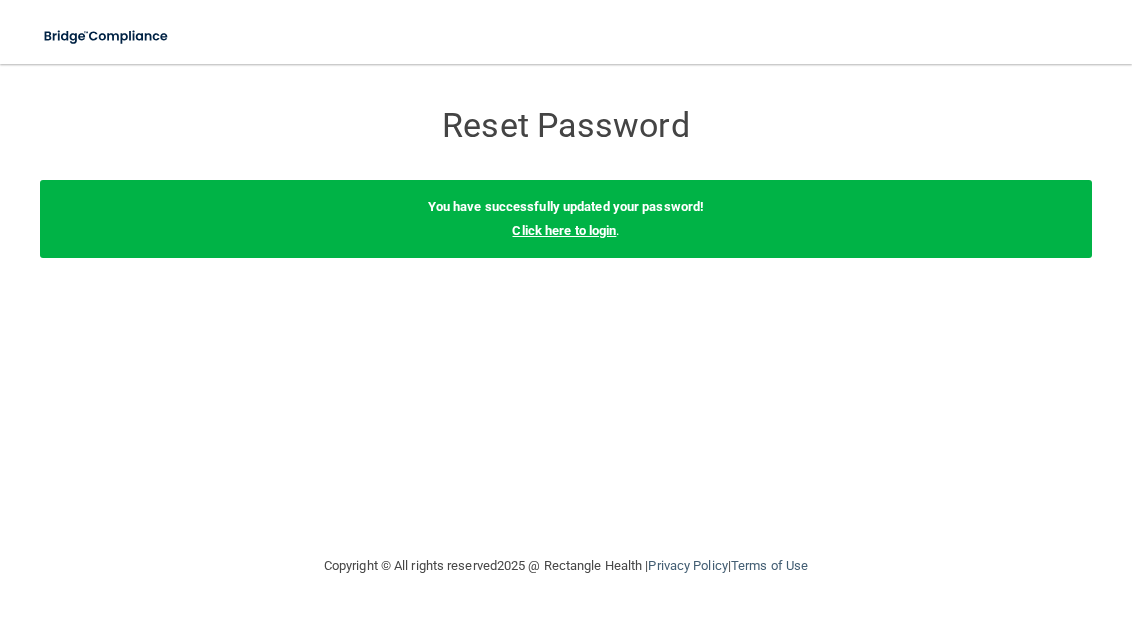 click on "Click here to login" at bounding box center [564, 230] 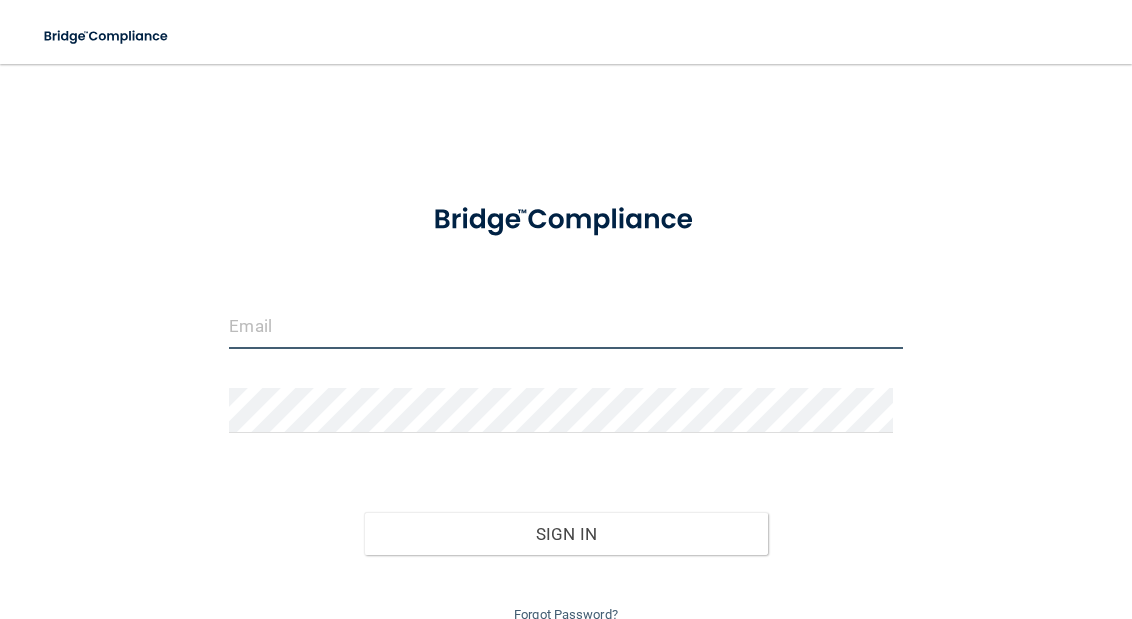 click at bounding box center (565, 326) 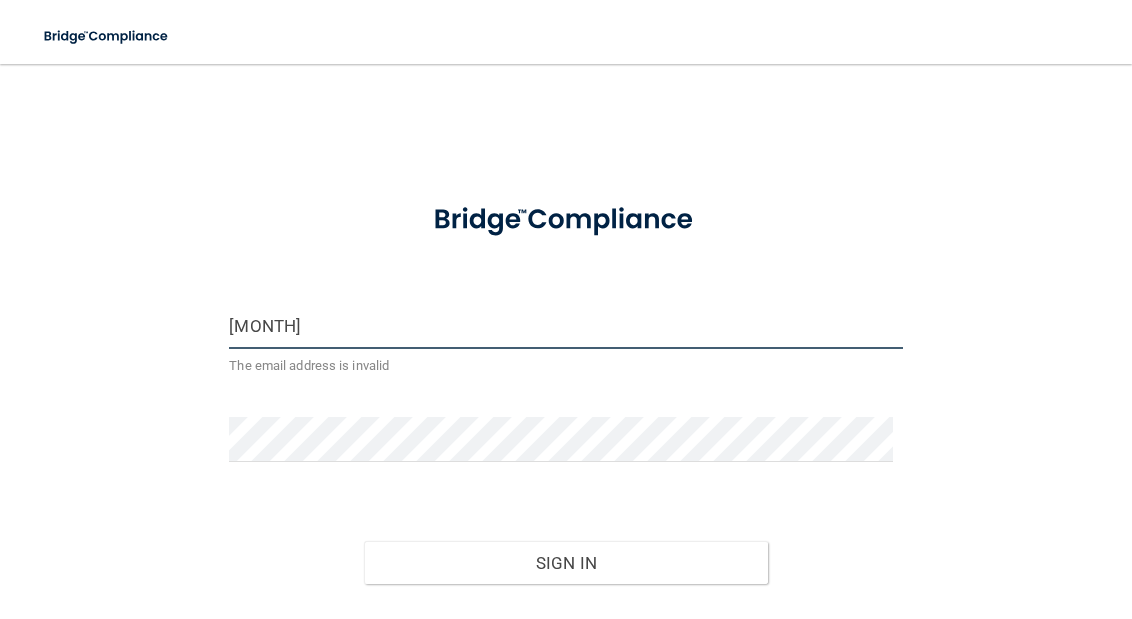 type on "[EMAIL]" 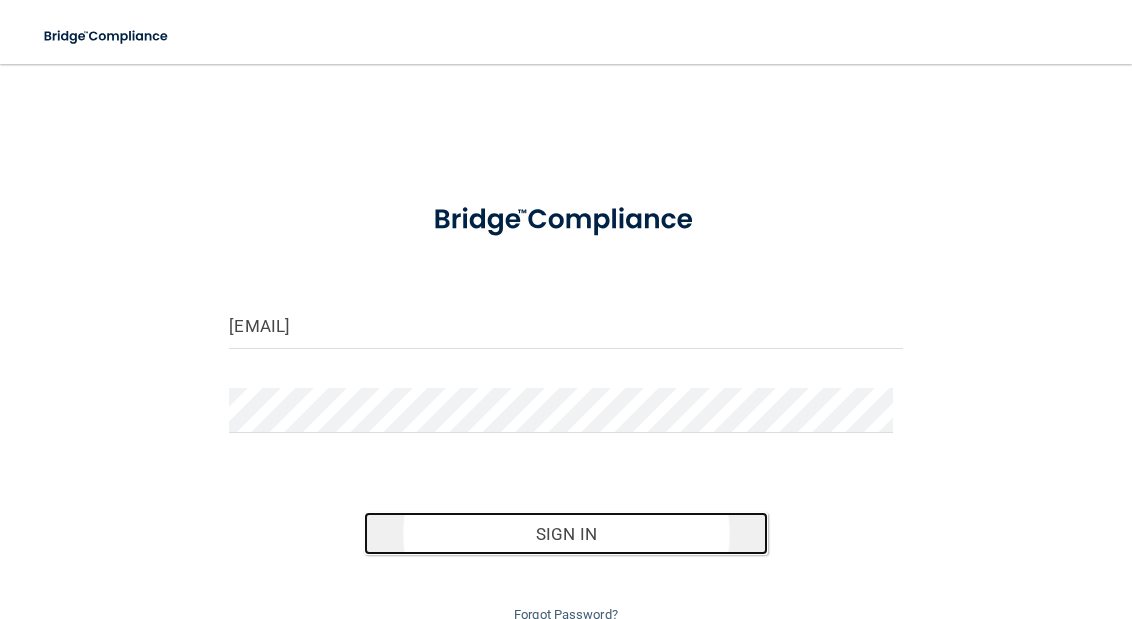 click on "Sign In" at bounding box center (566, 534) 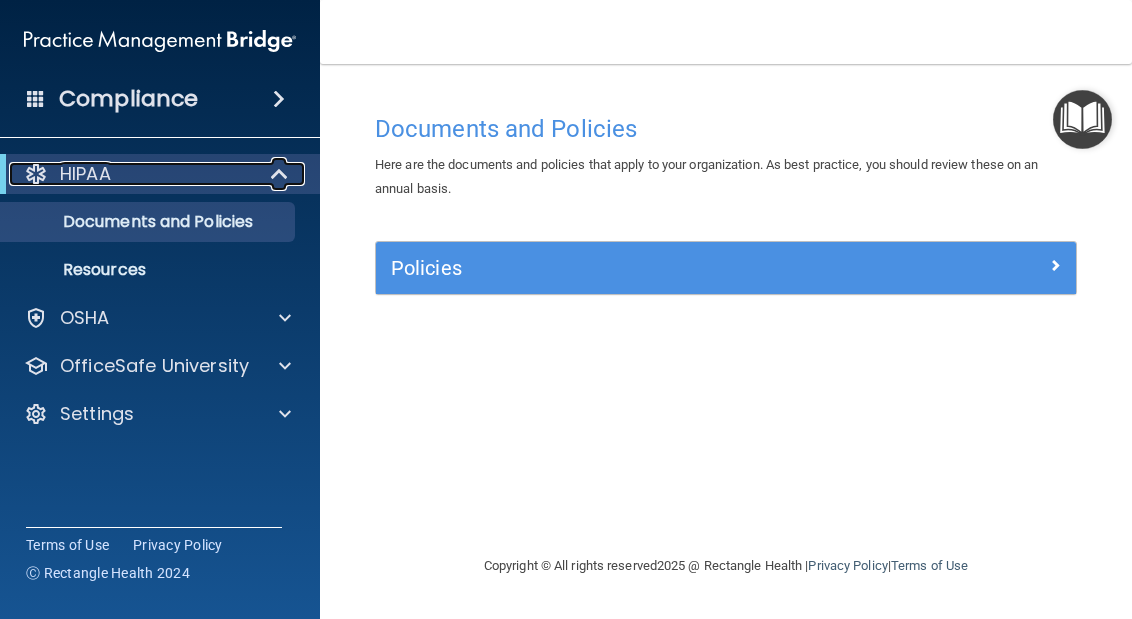 click on "HIPAA" at bounding box center [132, 174] 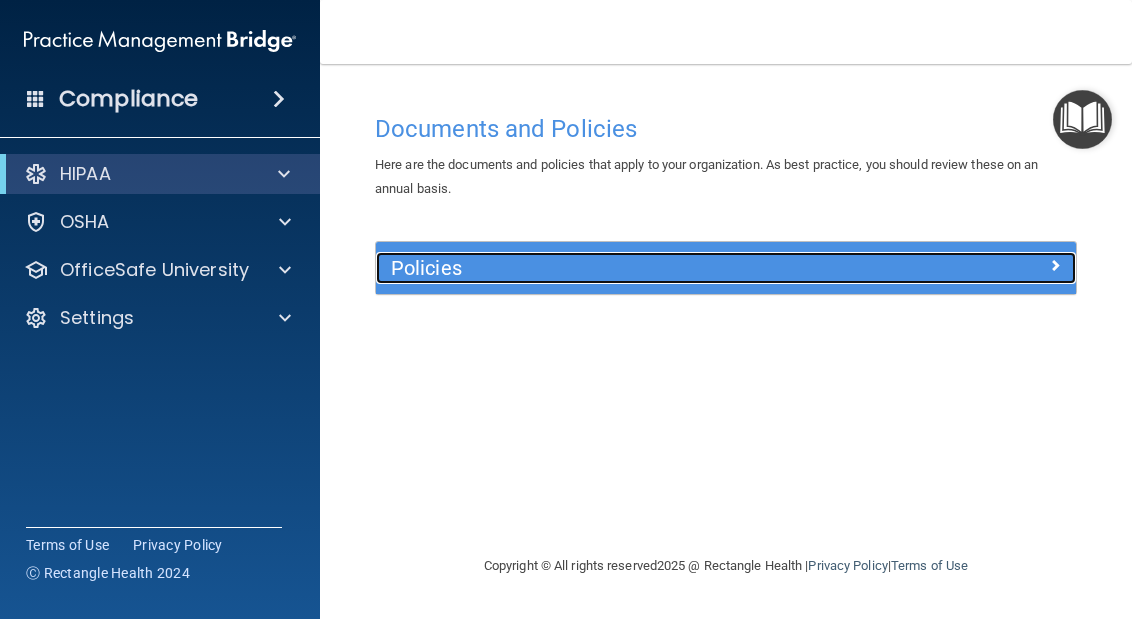 click on "Policies" at bounding box center (638, 268) 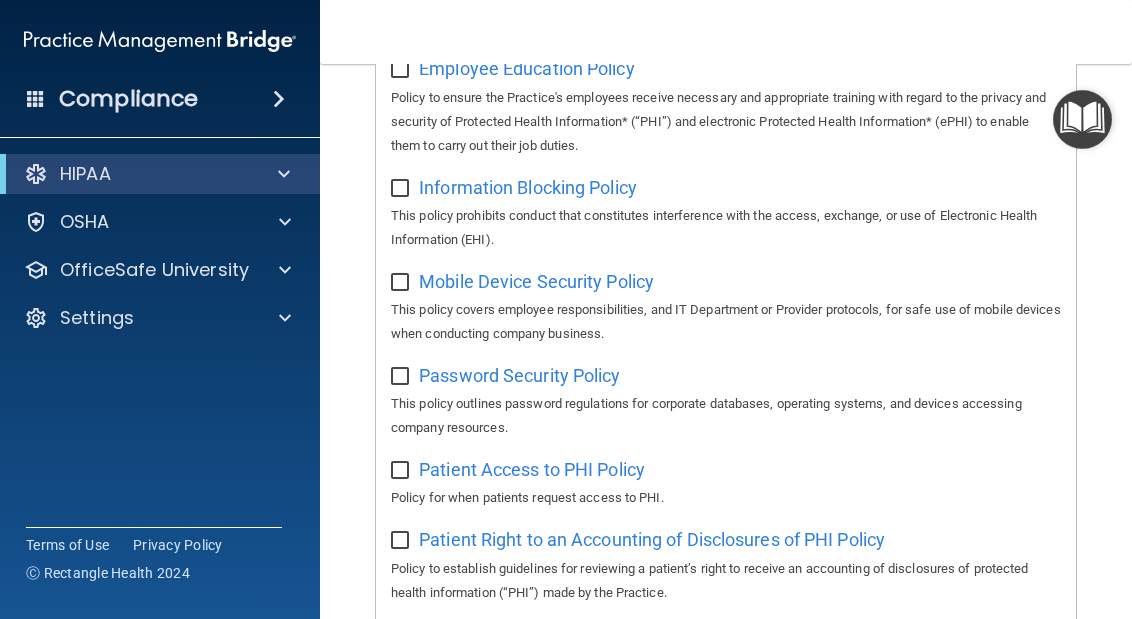 scroll, scrollTop: 456, scrollLeft: 0, axis: vertical 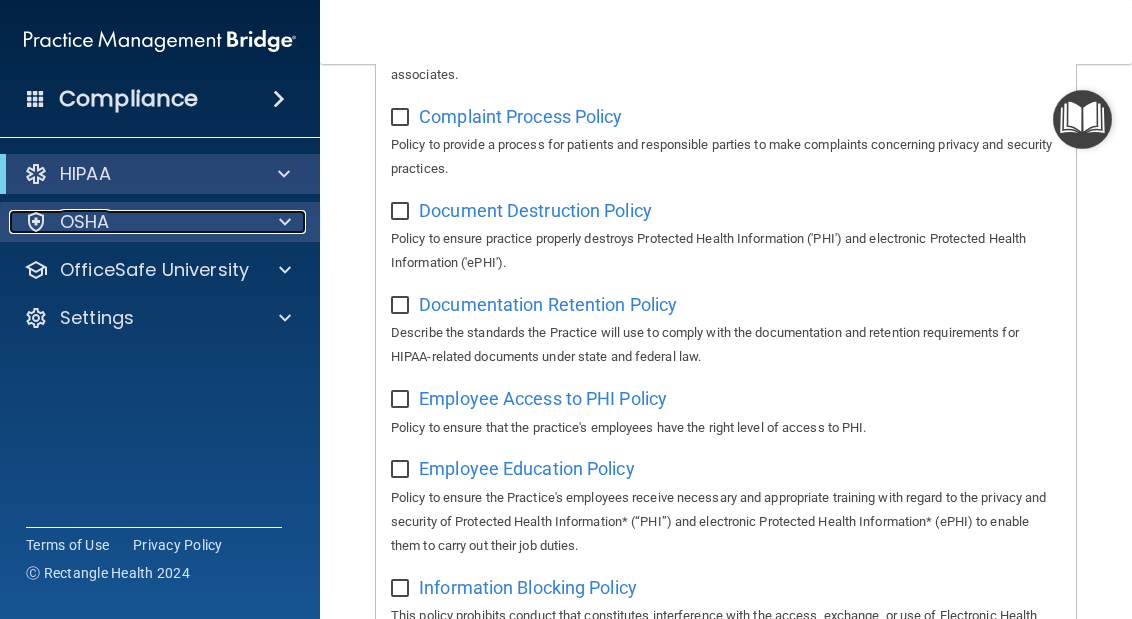 click at bounding box center (282, 222) 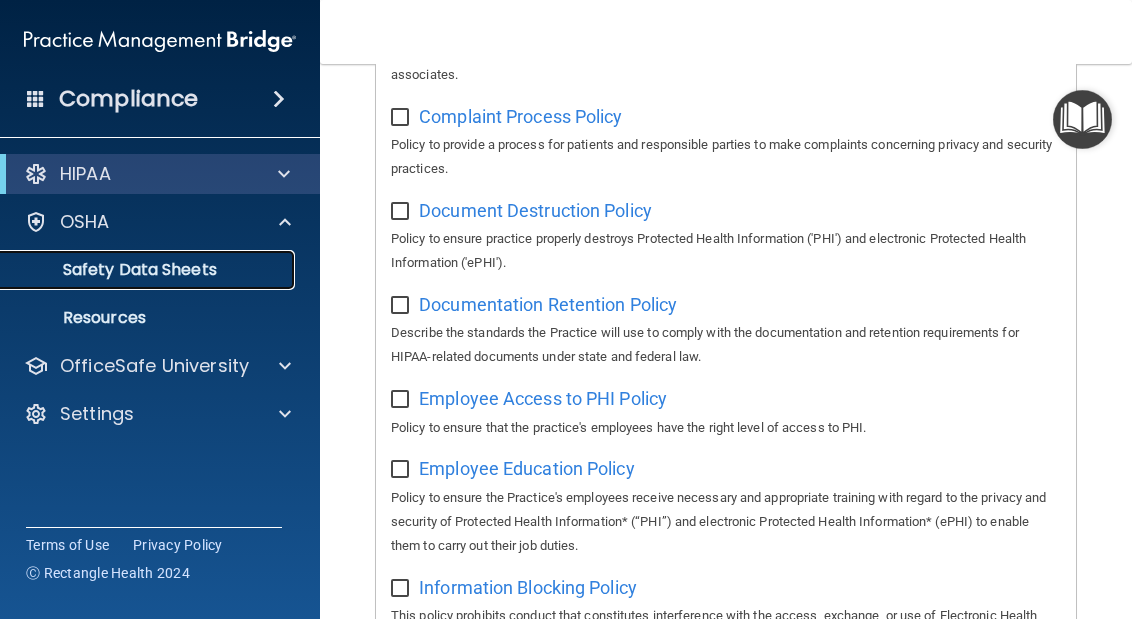 click on "Safety Data Sheets" at bounding box center [149, 270] 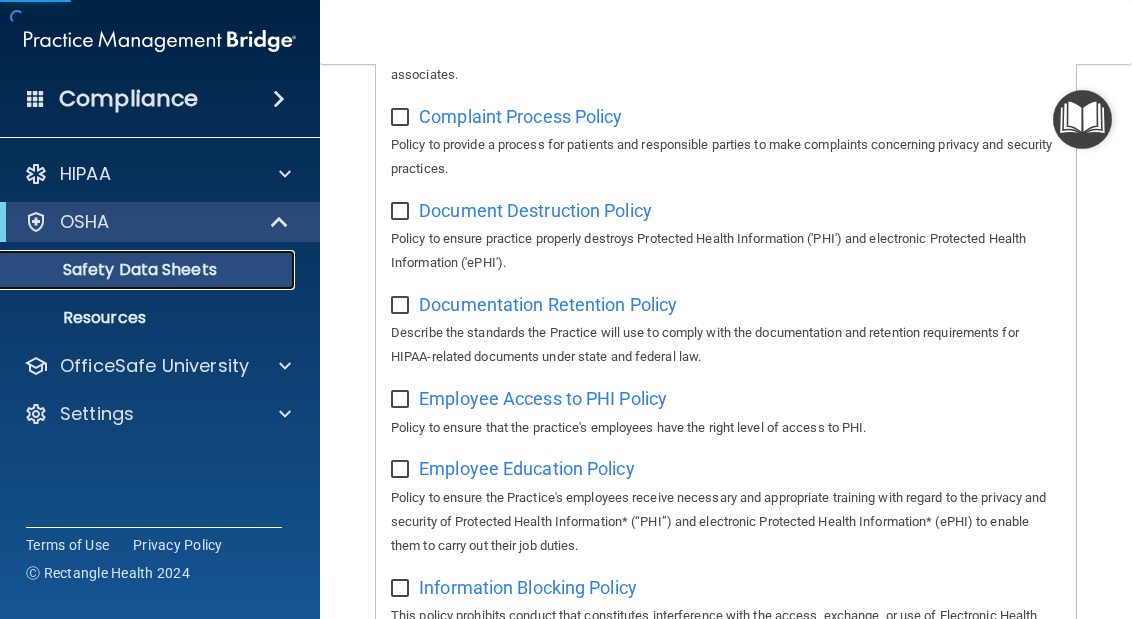 scroll, scrollTop: 0, scrollLeft: 0, axis: both 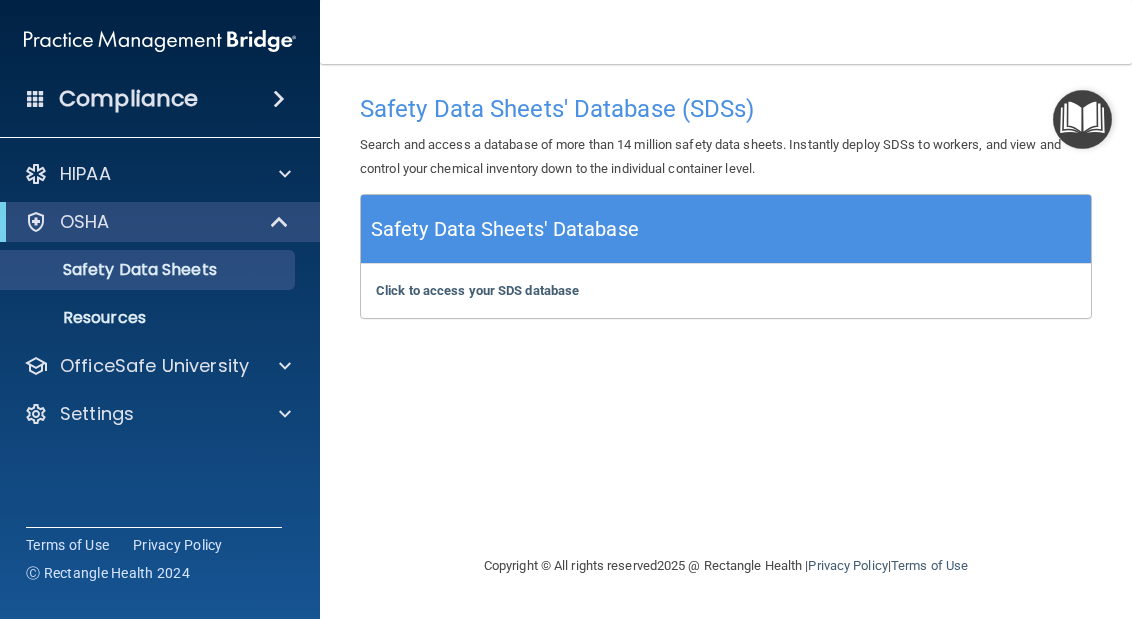 click at bounding box center (279, 99) 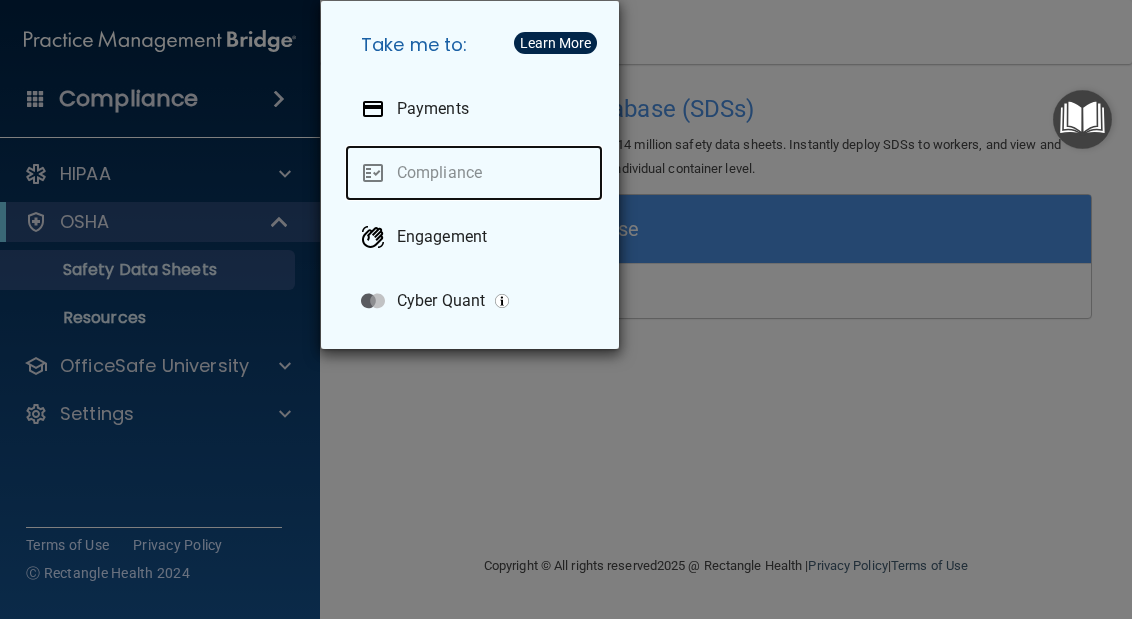 click on "Compliance" at bounding box center [474, 173] 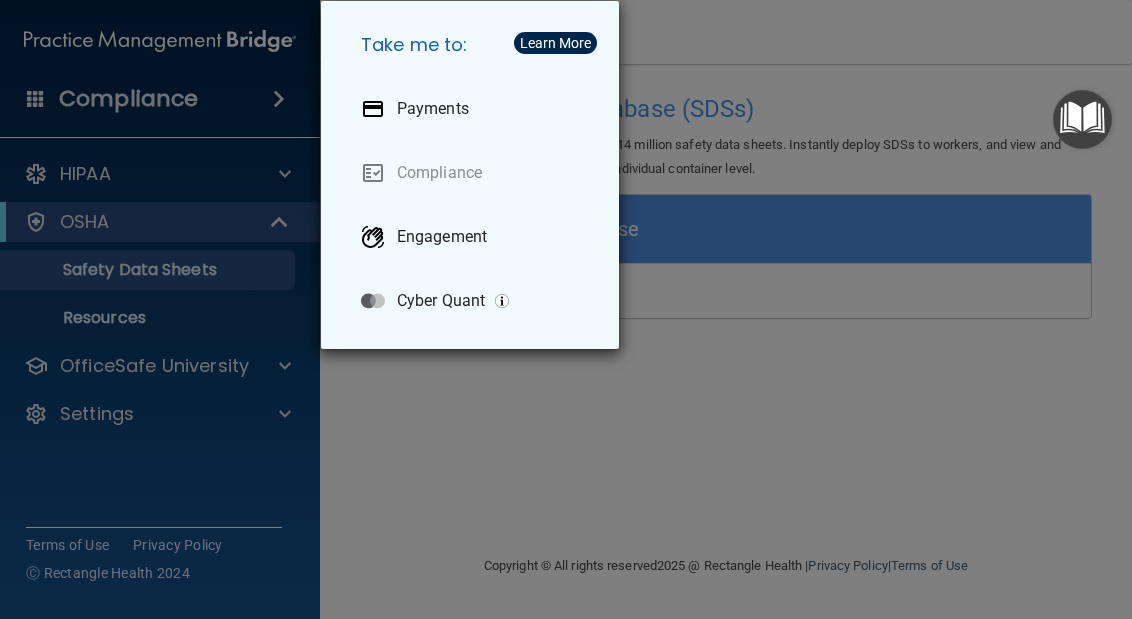 click on "Take me to:             Payments                   Compliance                     Engagement                     Cyber Quant" at bounding box center [566, 309] 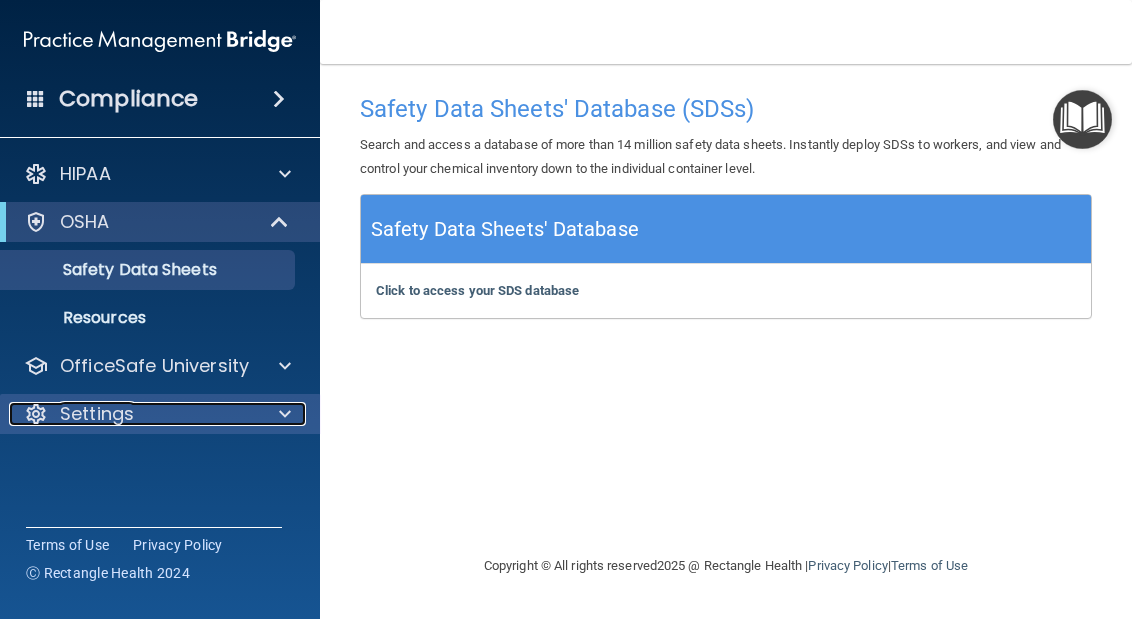 click on "Settings" at bounding box center (133, 414) 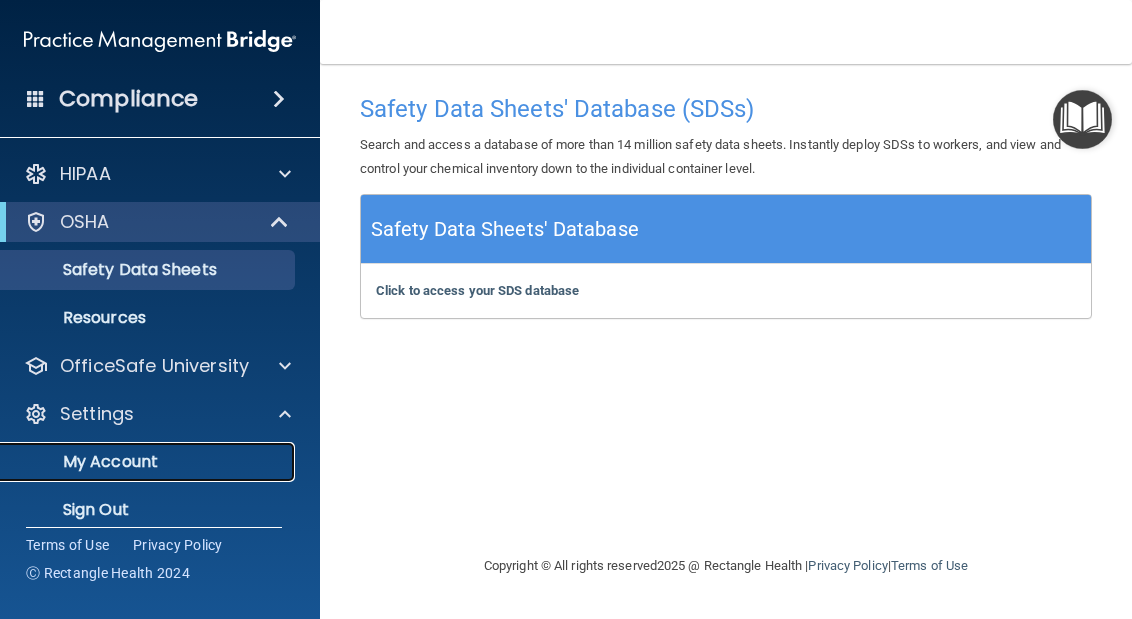 click on "My Account" at bounding box center (149, 462) 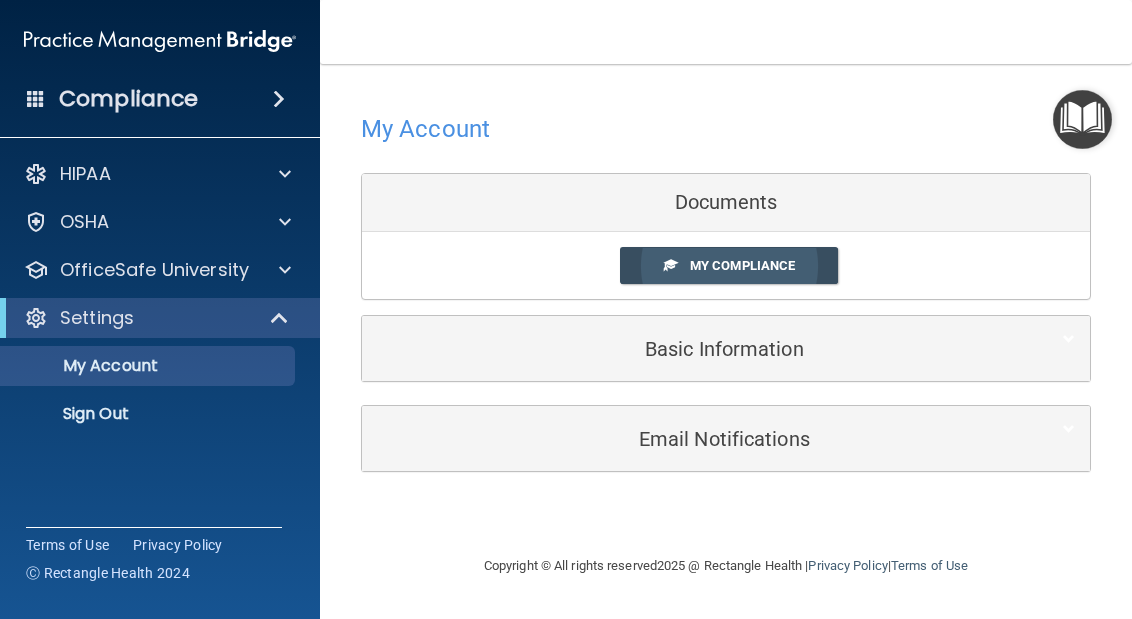 click on "My Compliance" at bounding box center (742, 265) 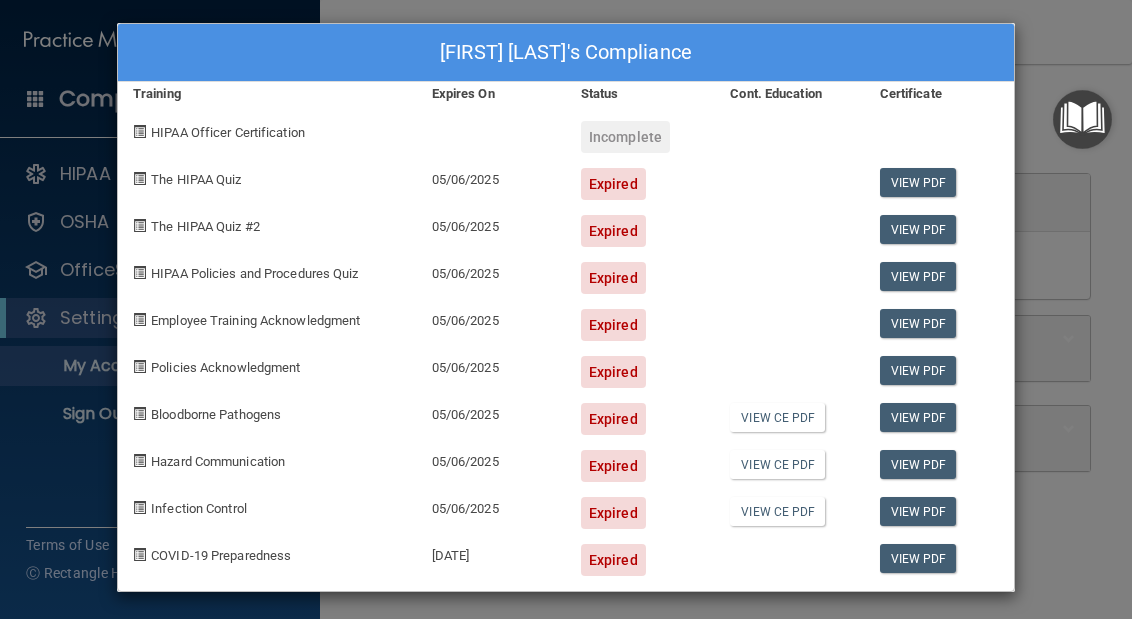 scroll, scrollTop: 10, scrollLeft: 0, axis: vertical 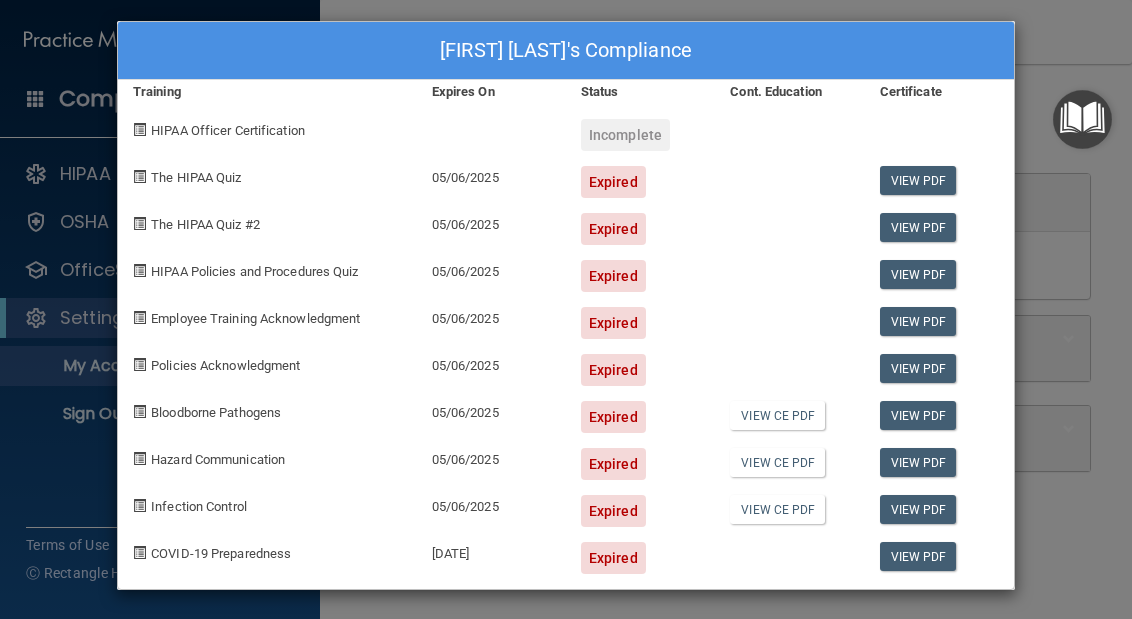 click on "Expired" at bounding box center (613, 182) 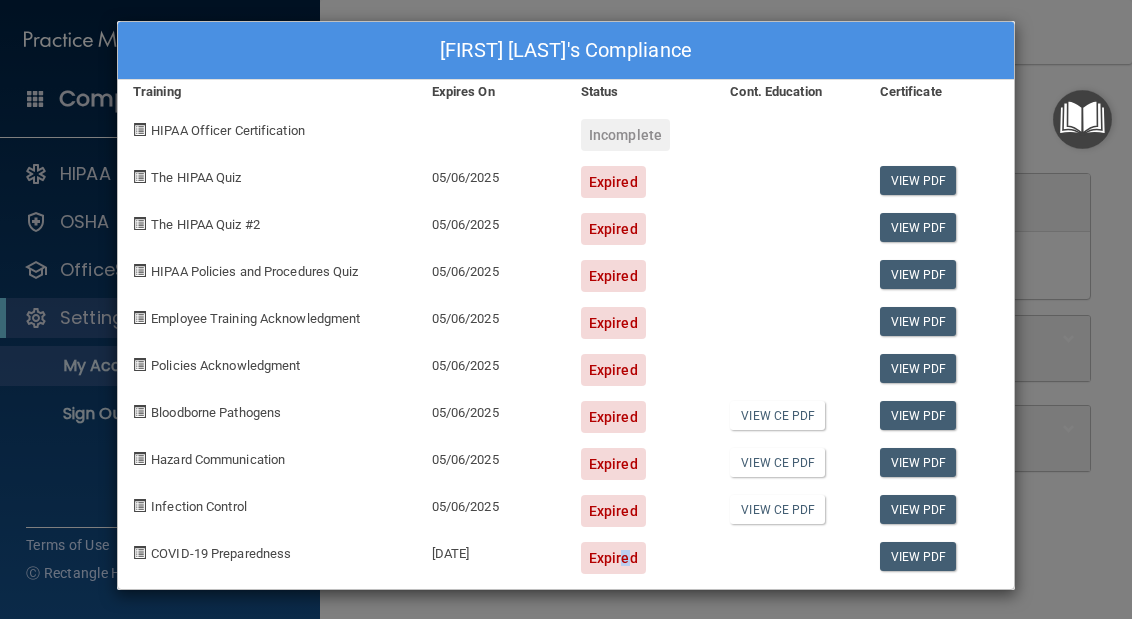 click on "Expired" at bounding box center [613, 558] 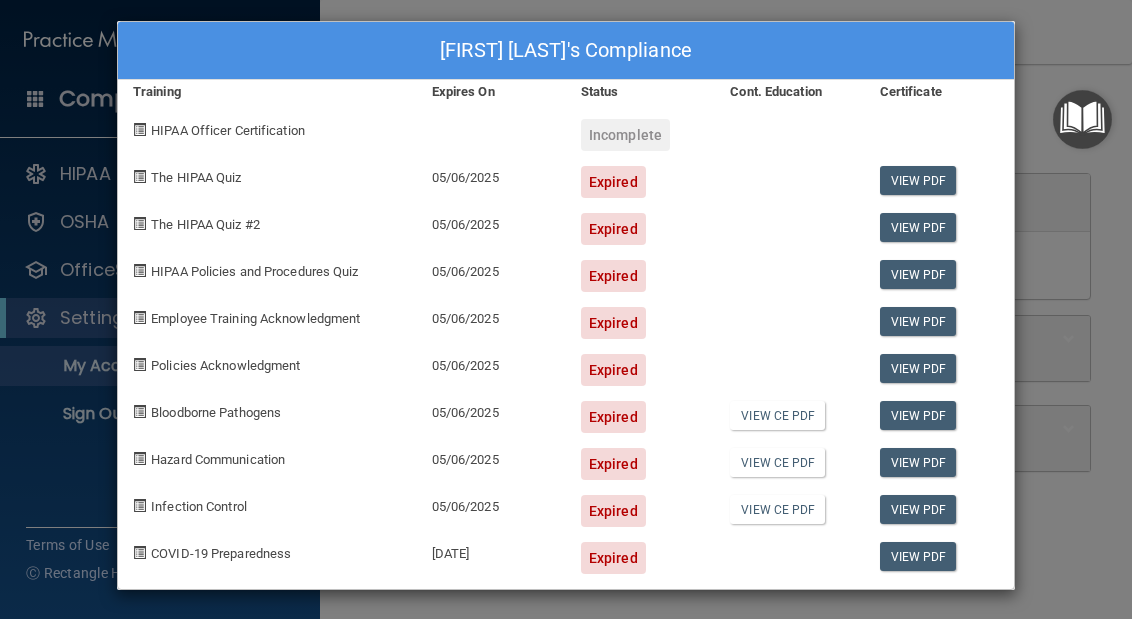 click on "Infection Control" at bounding box center (199, 506) 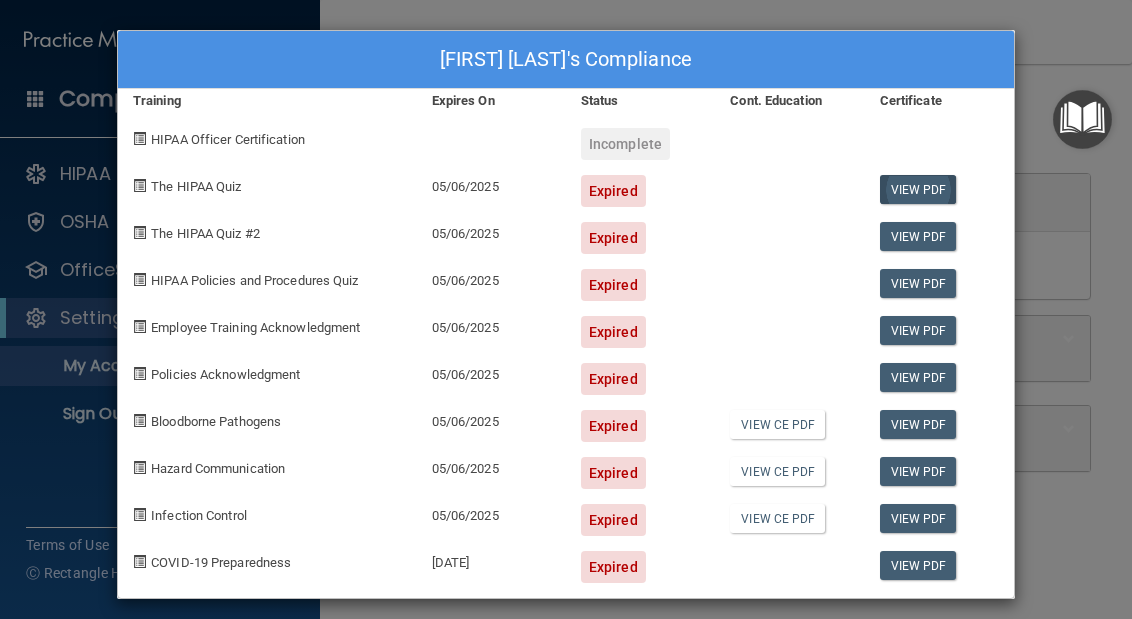 scroll, scrollTop: 0, scrollLeft: 0, axis: both 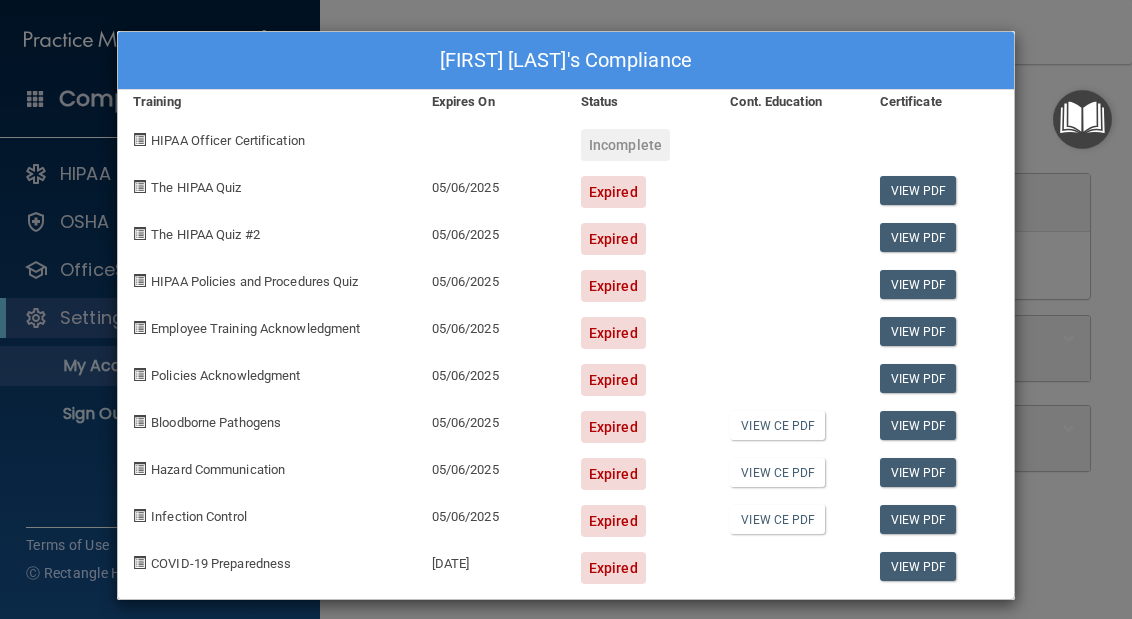 click on "Expired" at bounding box center (613, 474) 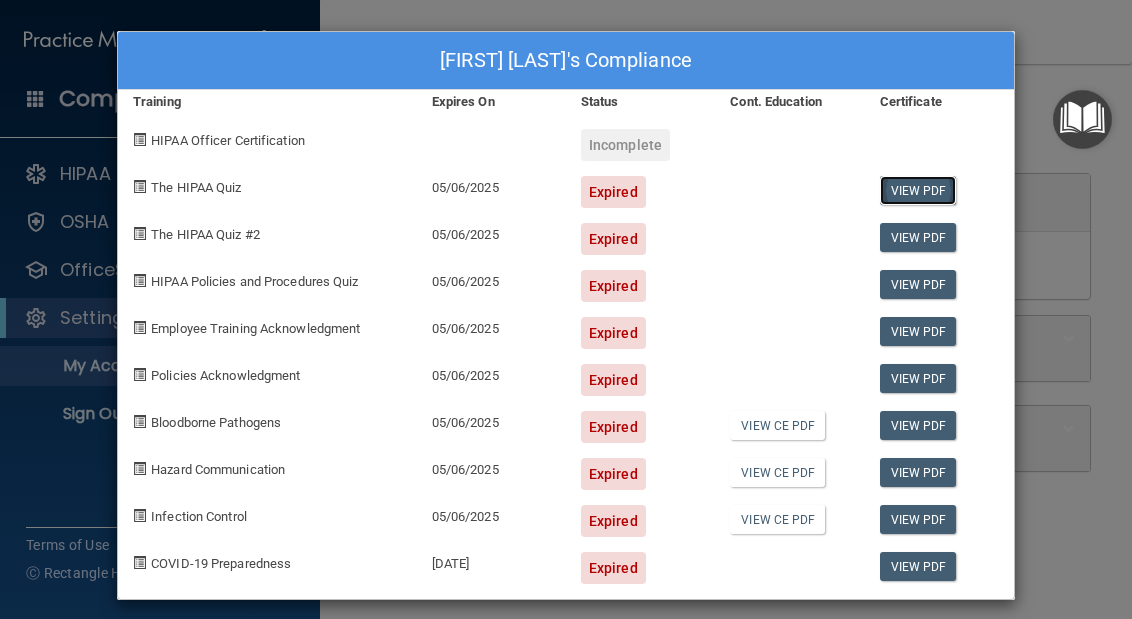 click on "View PDF" at bounding box center (918, 190) 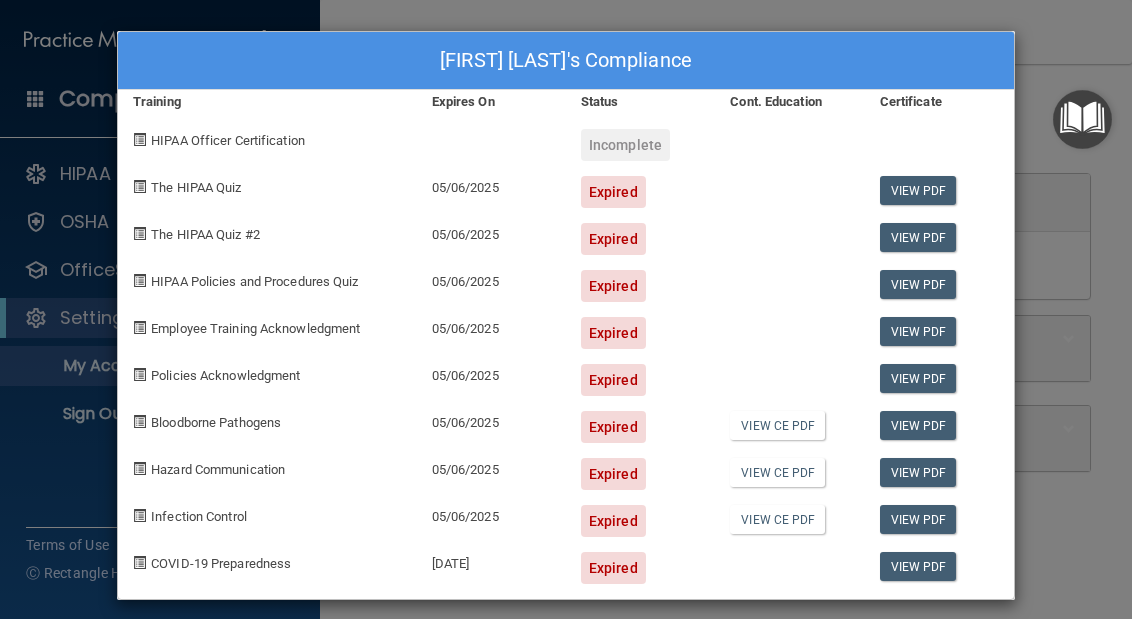 click on "[FIRST] [LAST]'s Compliance      Training   Expires On   Status   Cont. Education   Certificate         HIPAA Officer Certification             Incomplete                      The HIPAA Quiz      [DATE]       Expired              View PDF         The HIPAA Quiz #2      [DATE]       Expired              View PDF         HIPAA Policies and Procedures Quiz      [DATE]       Expired              View PDF         Employee Training Acknowledgment      [DATE]       Expired              View PDF         Policies Acknowledgment      [DATE]       Expired              View PDF         Bloodborne Pathogens      [DATE]       Expired        View CE PDF       View PDF         Hazard Communication      [DATE]       Expired        View CE PDF       View PDF         Infection Control      [DATE]       Expired        View CE PDF       View PDF         COVID-19 Preparedness      [DATE]       Expired              View PDF" at bounding box center (566, 309) 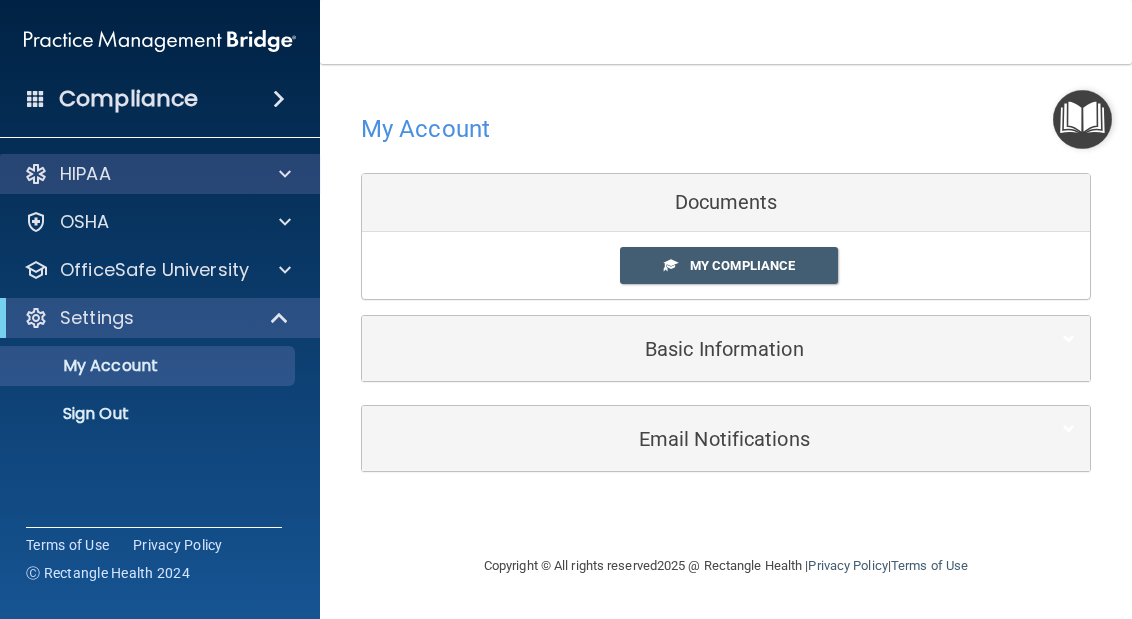 click on "HIPAA" at bounding box center [160, 174] 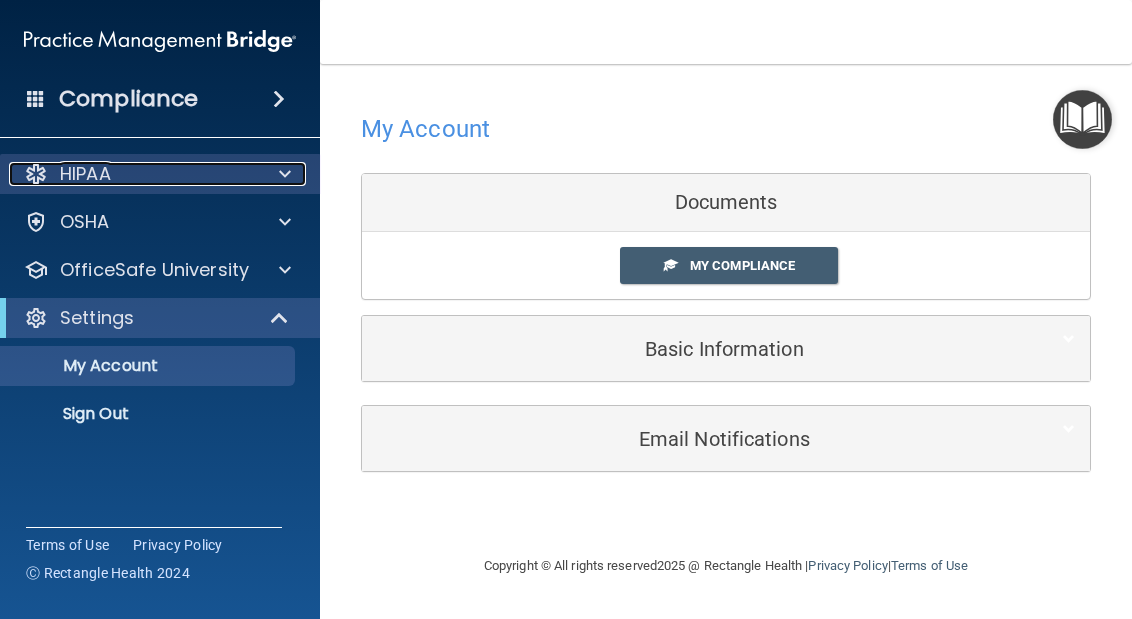 click at bounding box center [285, 174] 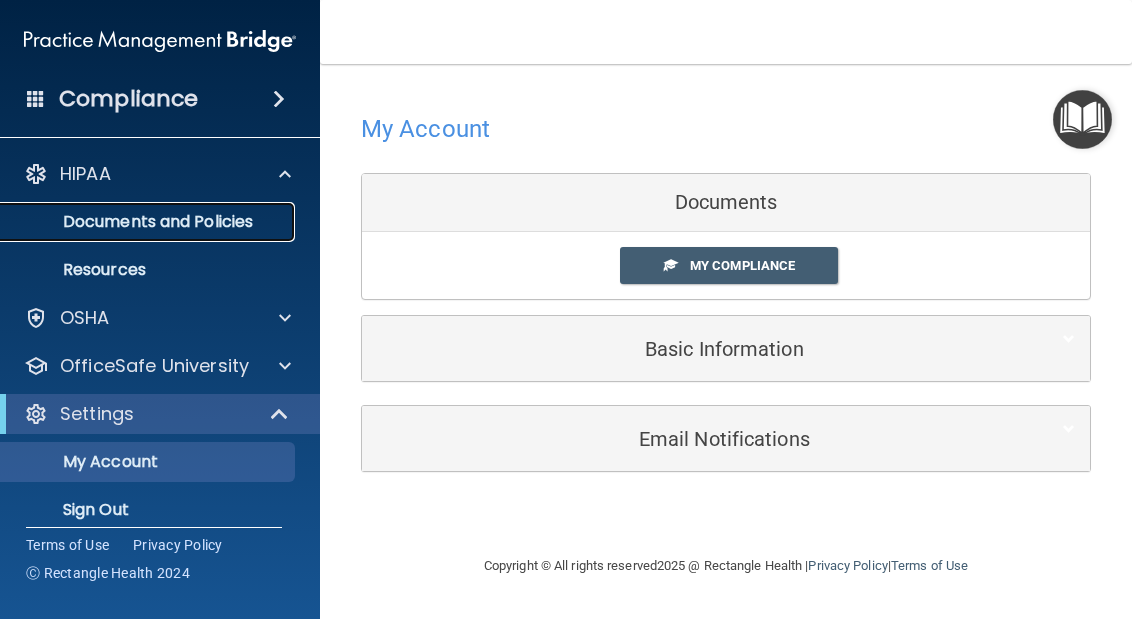 click on "Documents and Policies" at bounding box center (149, 222) 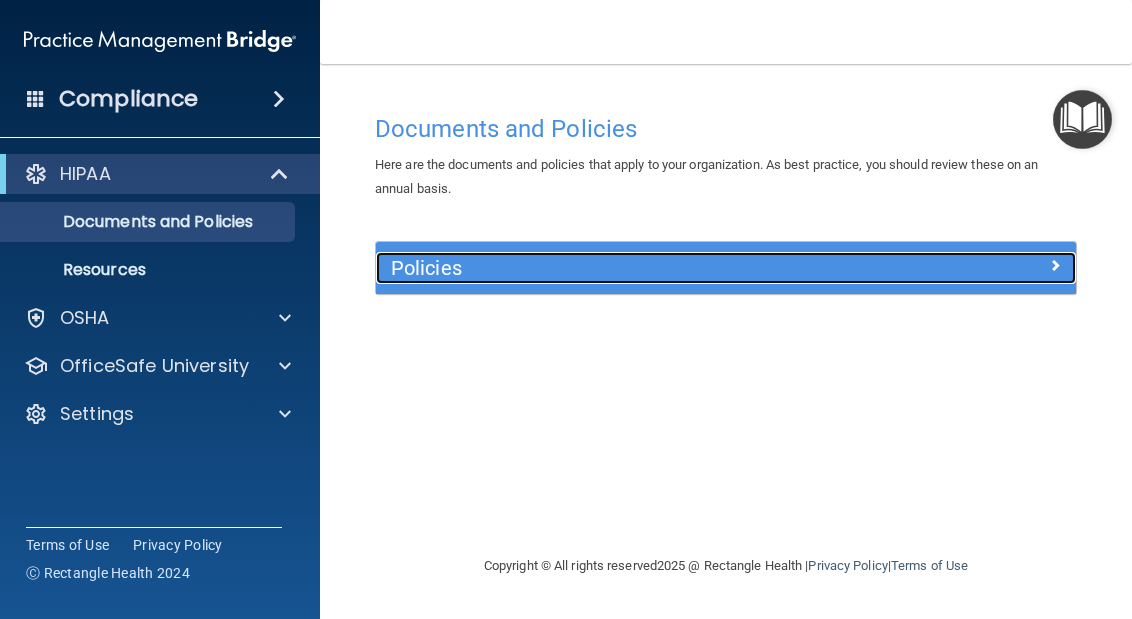 click on "Policies" at bounding box center (638, 268) 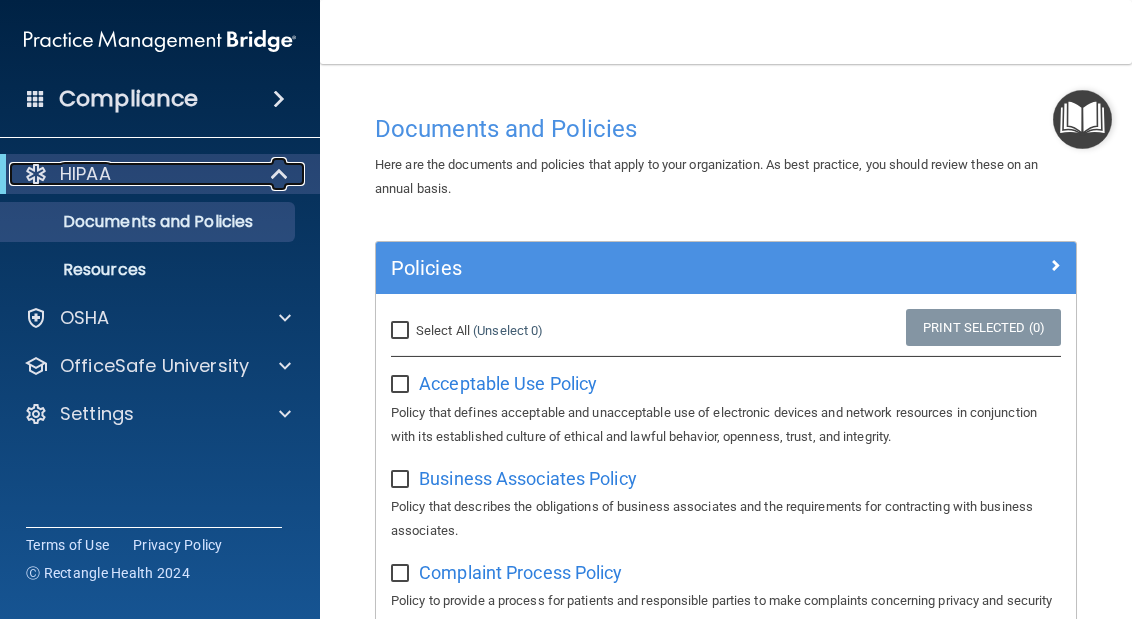 click at bounding box center [281, 174] 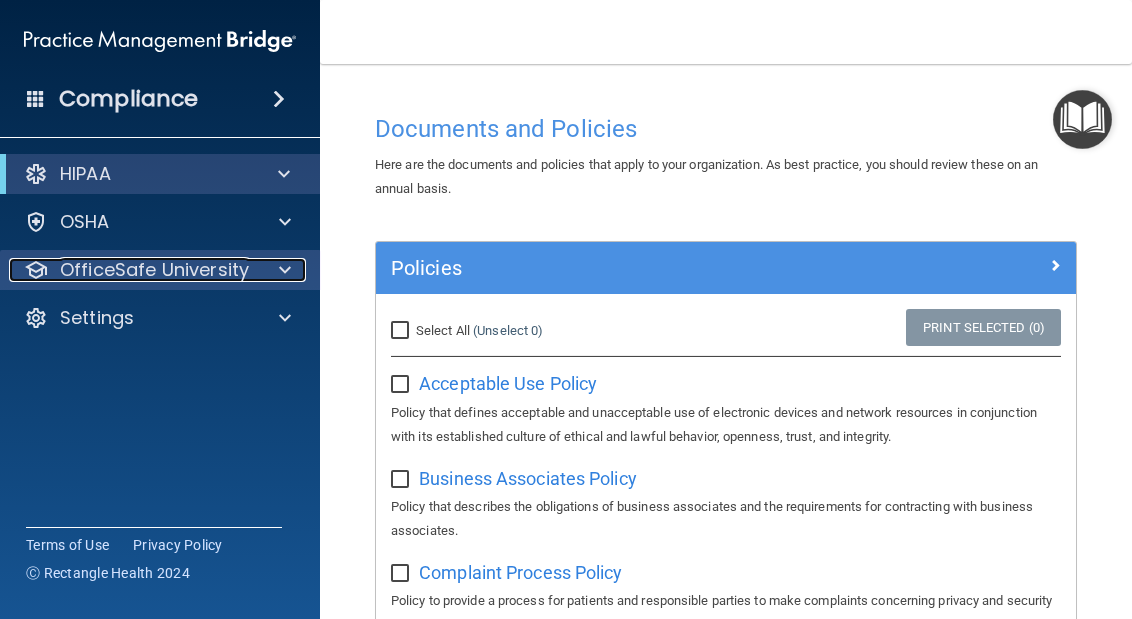 click on "OfficeSafe University" at bounding box center [154, 270] 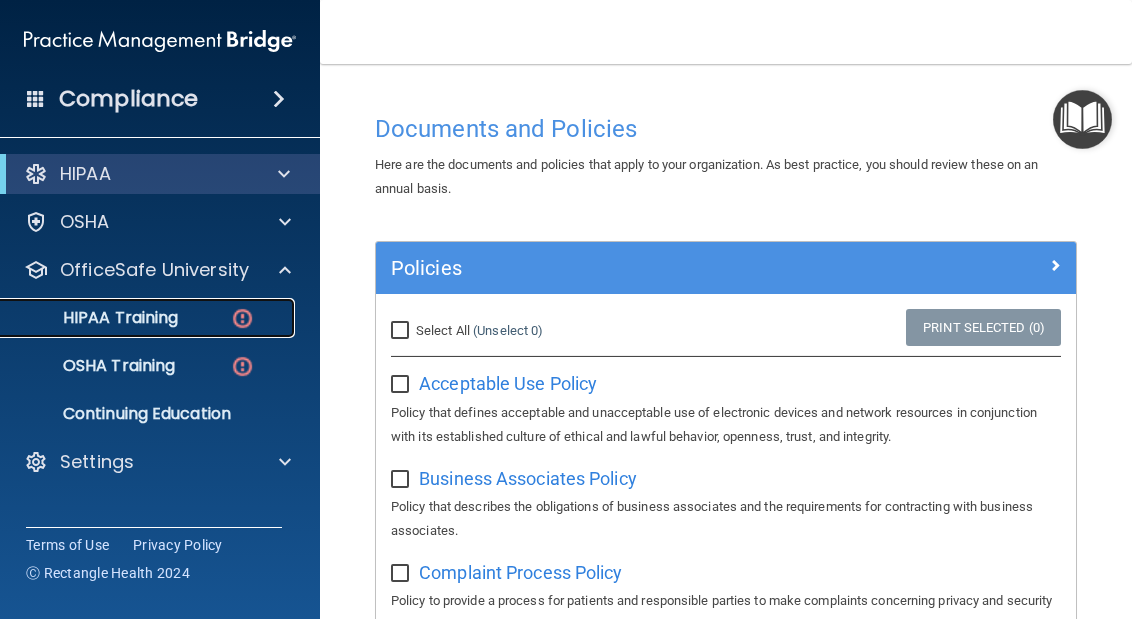 click on "HIPAA Training" at bounding box center [95, 318] 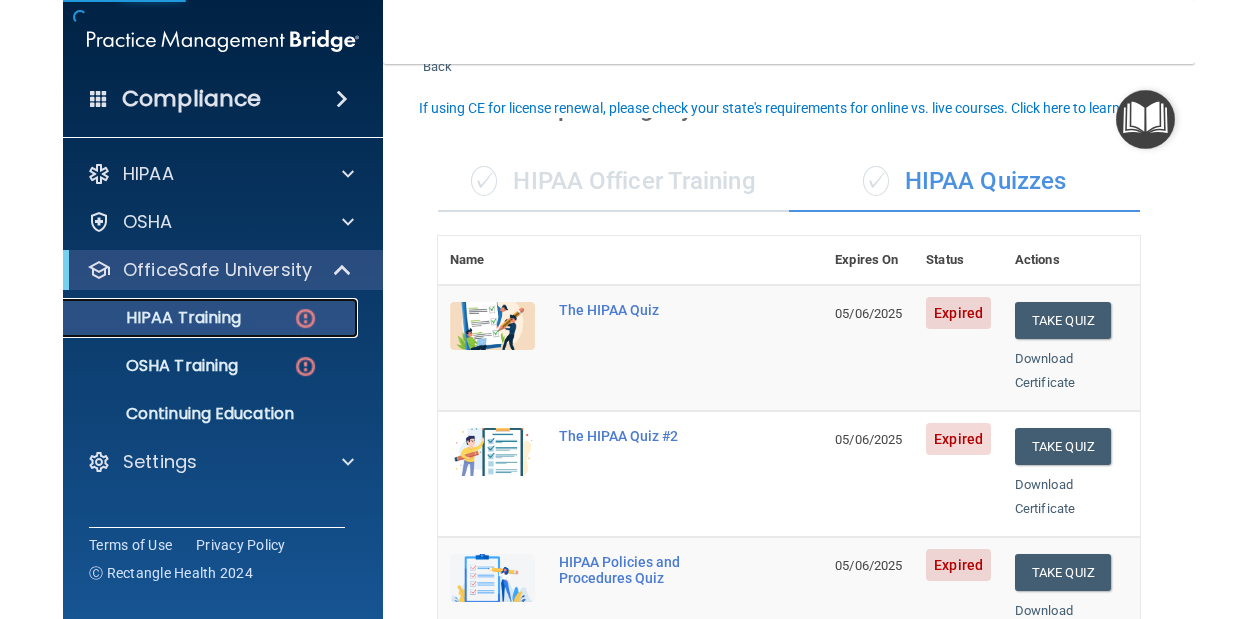scroll, scrollTop: 100, scrollLeft: 0, axis: vertical 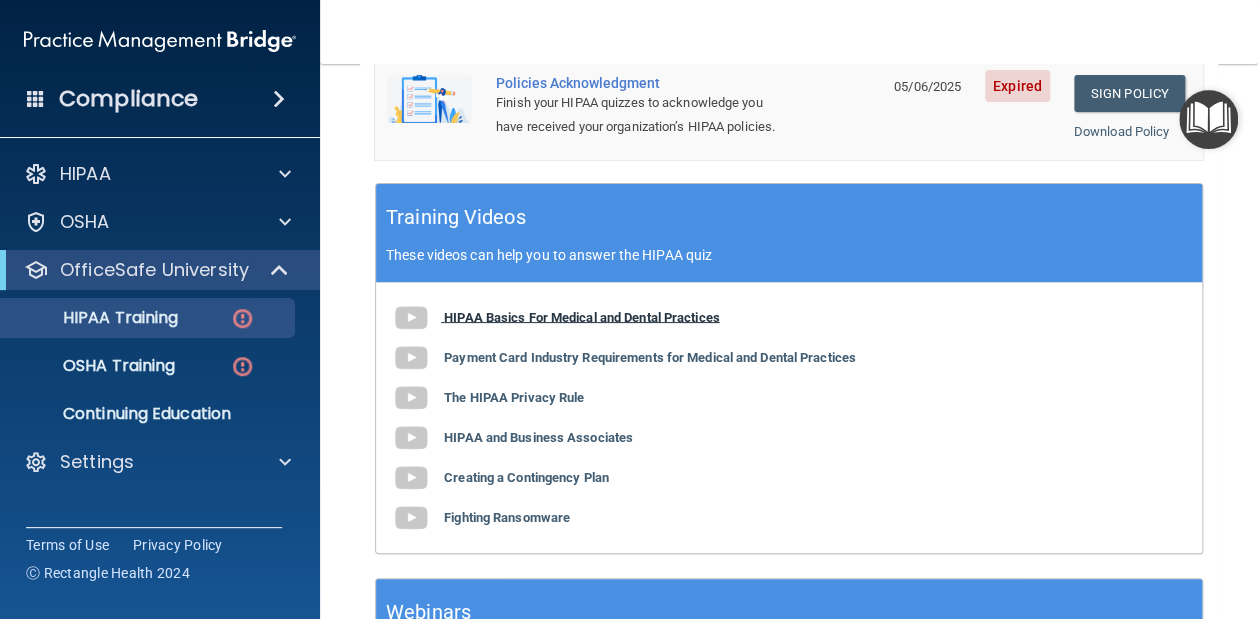 click on "HIPAA Basics For Medical and Dental Practices" at bounding box center (582, 316) 